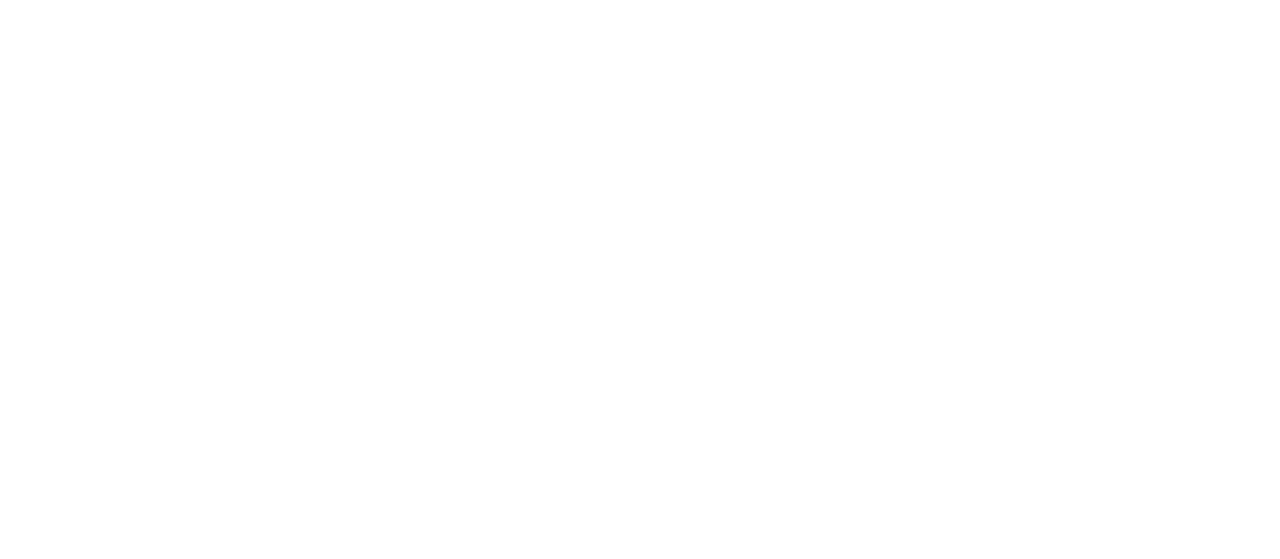 scroll, scrollTop: 0, scrollLeft: 0, axis: both 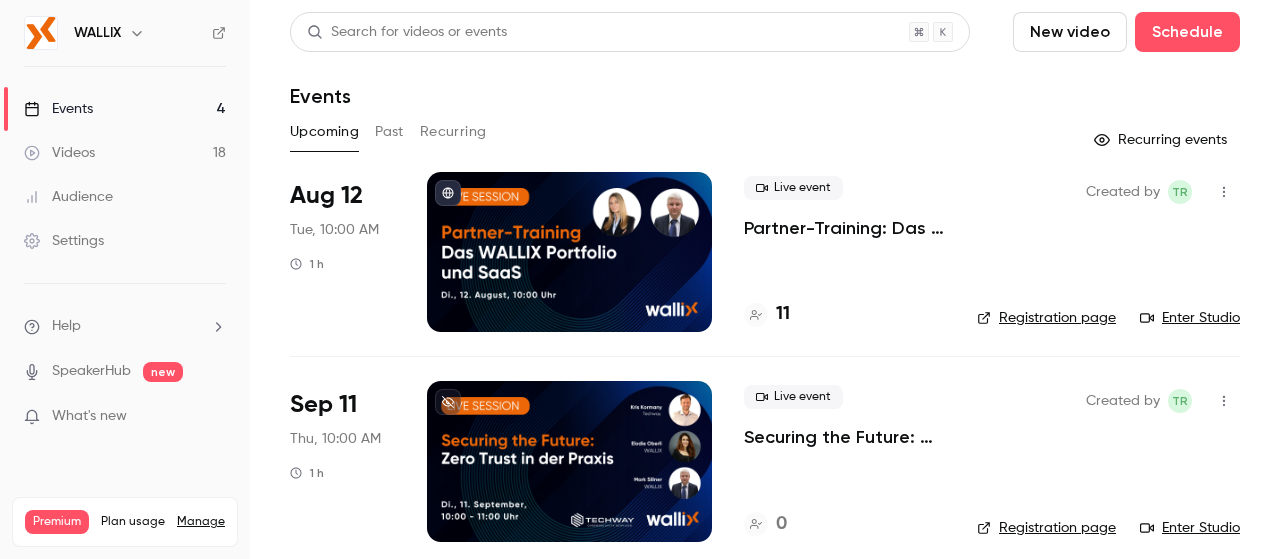 click on "Videos" at bounding box center (59, 153) 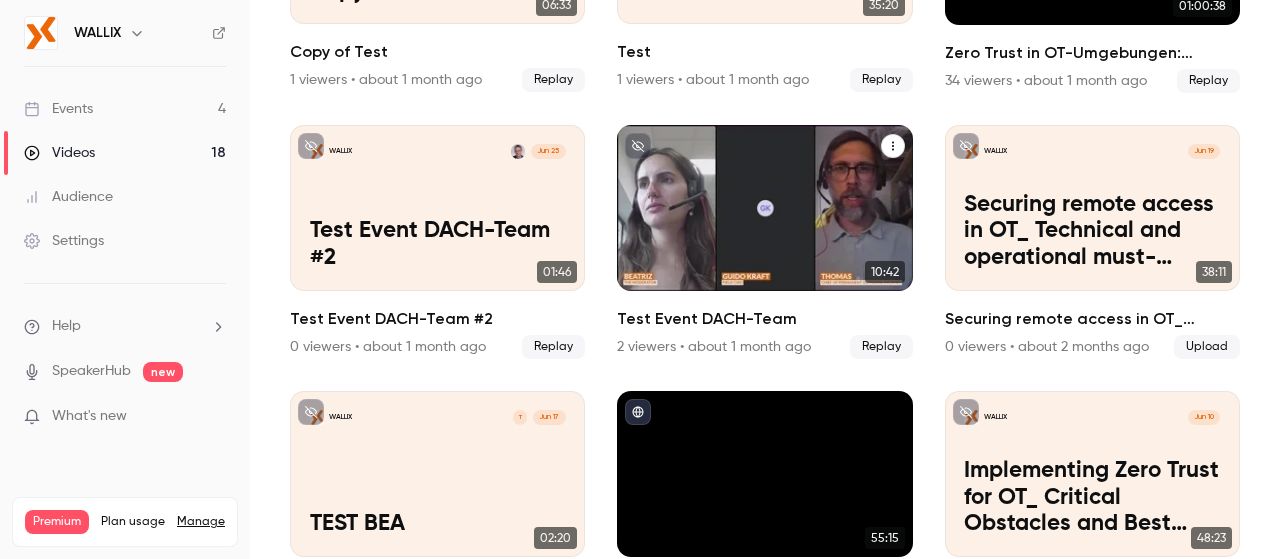 scroll, scrollTop: 1184, scrollLeft: 0, axis: vertical 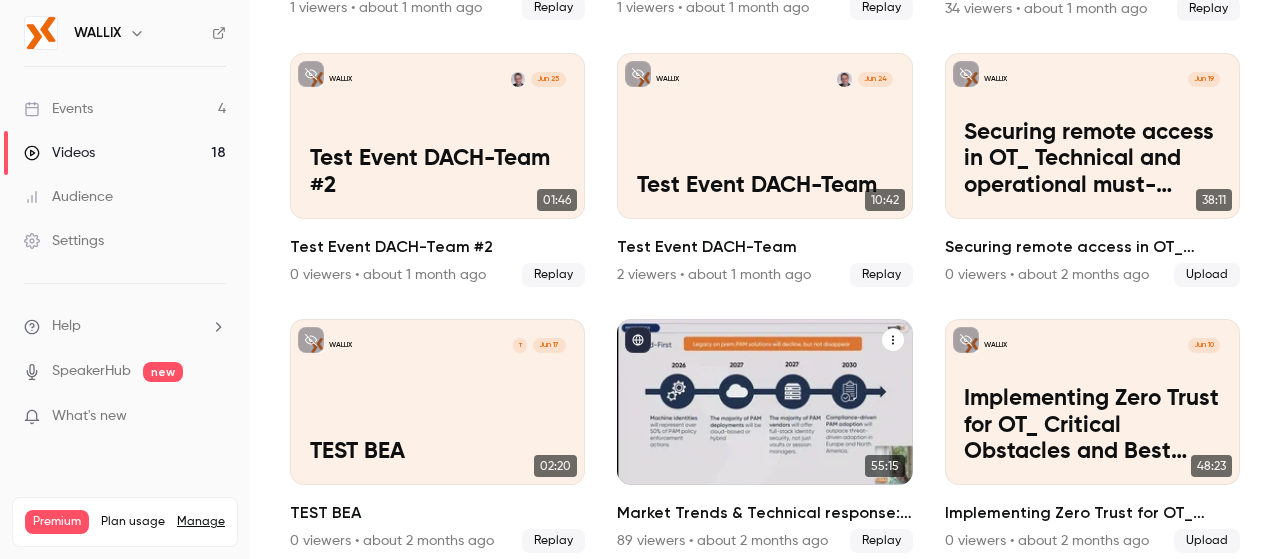 click at bounding box center (764, 402) 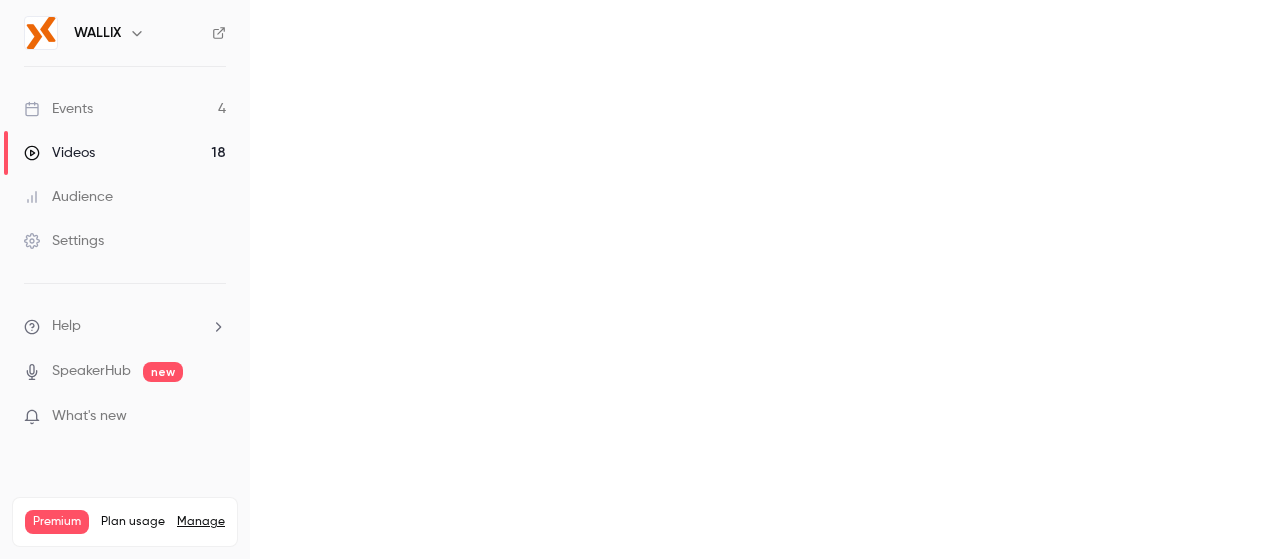scroll, scrollTop: 0, scrollLeft: 0, axis: both 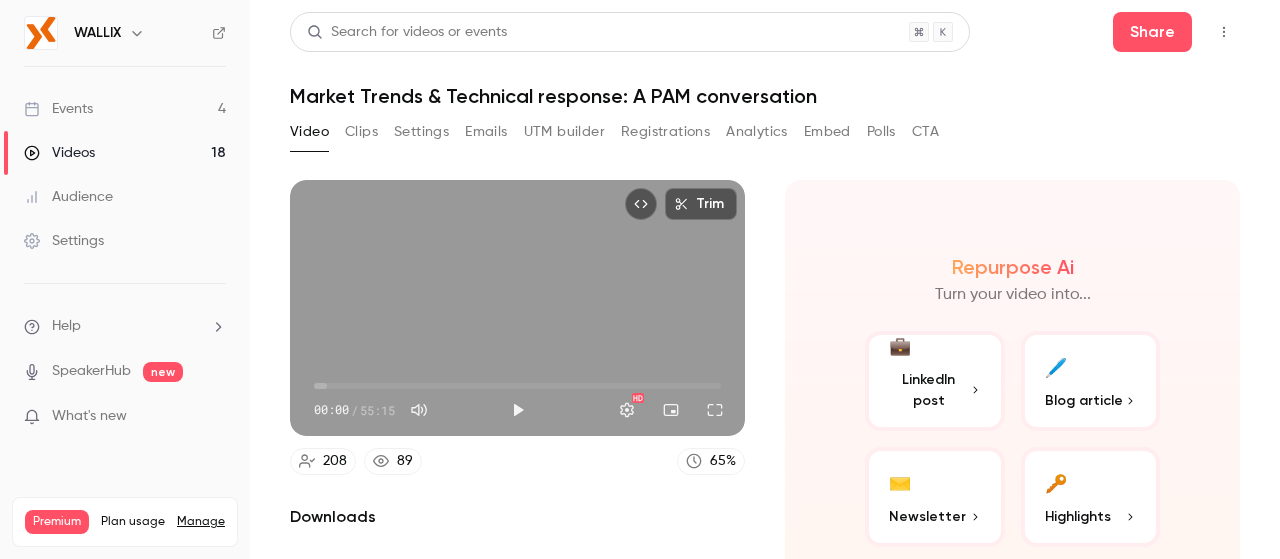 click on "Clips" at bounding box center [361, 132] 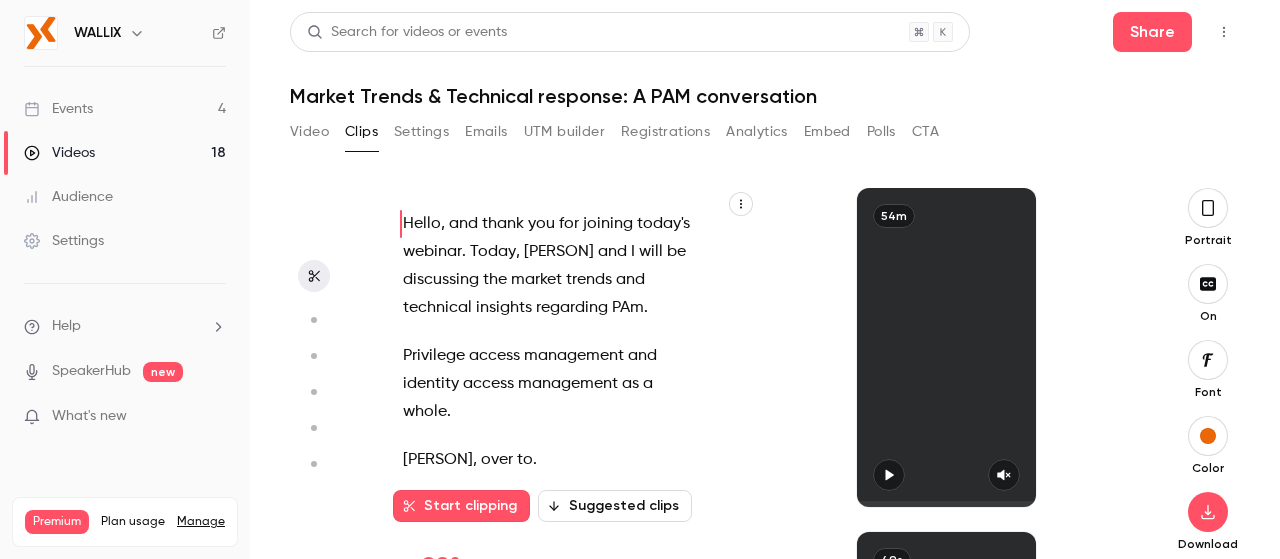 scroll, scrollTop: 0, scrollLeft: 0, axis: both 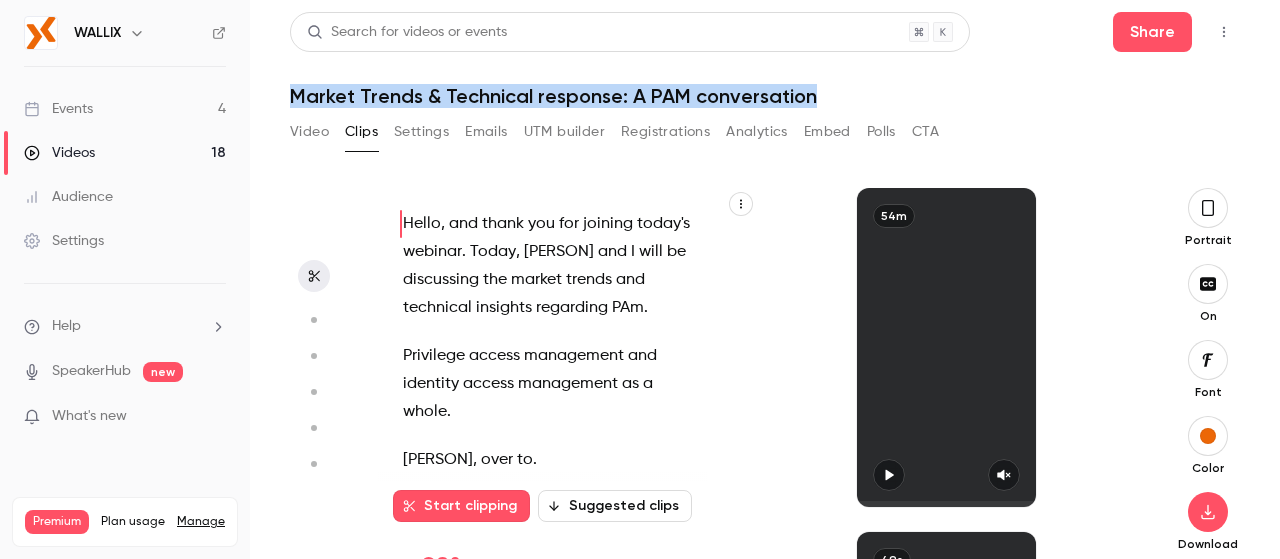 drag, startPoint x: 294, startPoint y: 91, endPoint x: 890, endPoint y: 91, distance: 596 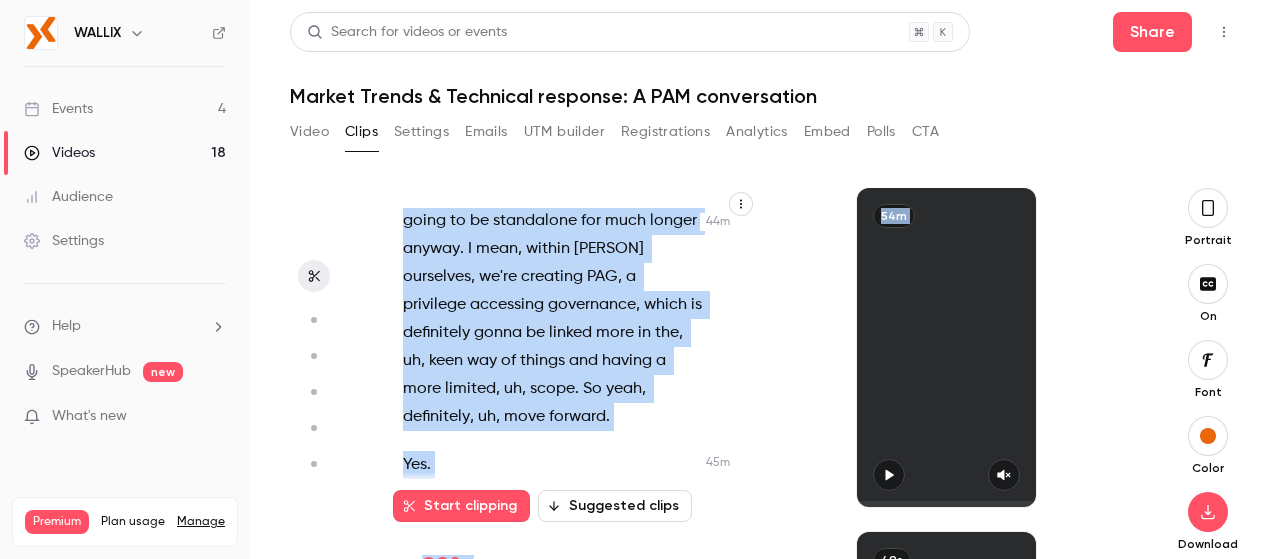 click on "WALLIX Events [NUMBER] Videos [NUMBER] Audience Settings Help SpeakerHub new What's new Premium Plan usage Manage Videos [NUMBER] / [NUMBER] Monthly registrants [NUMBER] / [NUMBER] Search for videos or events Share Market Trends & Technical response: A PAM conversation Video Clips Settings Emails UTM builder Registrations Analytics Embed Polls CTA Hello , and thank you for joining today's webinar . Today , [PERSON] and I will be discussing the market trends and technical insights regarding PAm . Privilege access management and identity access management as a whole . [PERSON] , over to . Thanks , [PERSON] . So lots to cover today , but let's first start with cybersecurity markets overall . Then we'll dive into identity and access management and into PAM . We'll present a bit more of the different capabilities of PAM and the drivers , and then we'll talk about market trends and best practices" at bounding box center (640, 279) 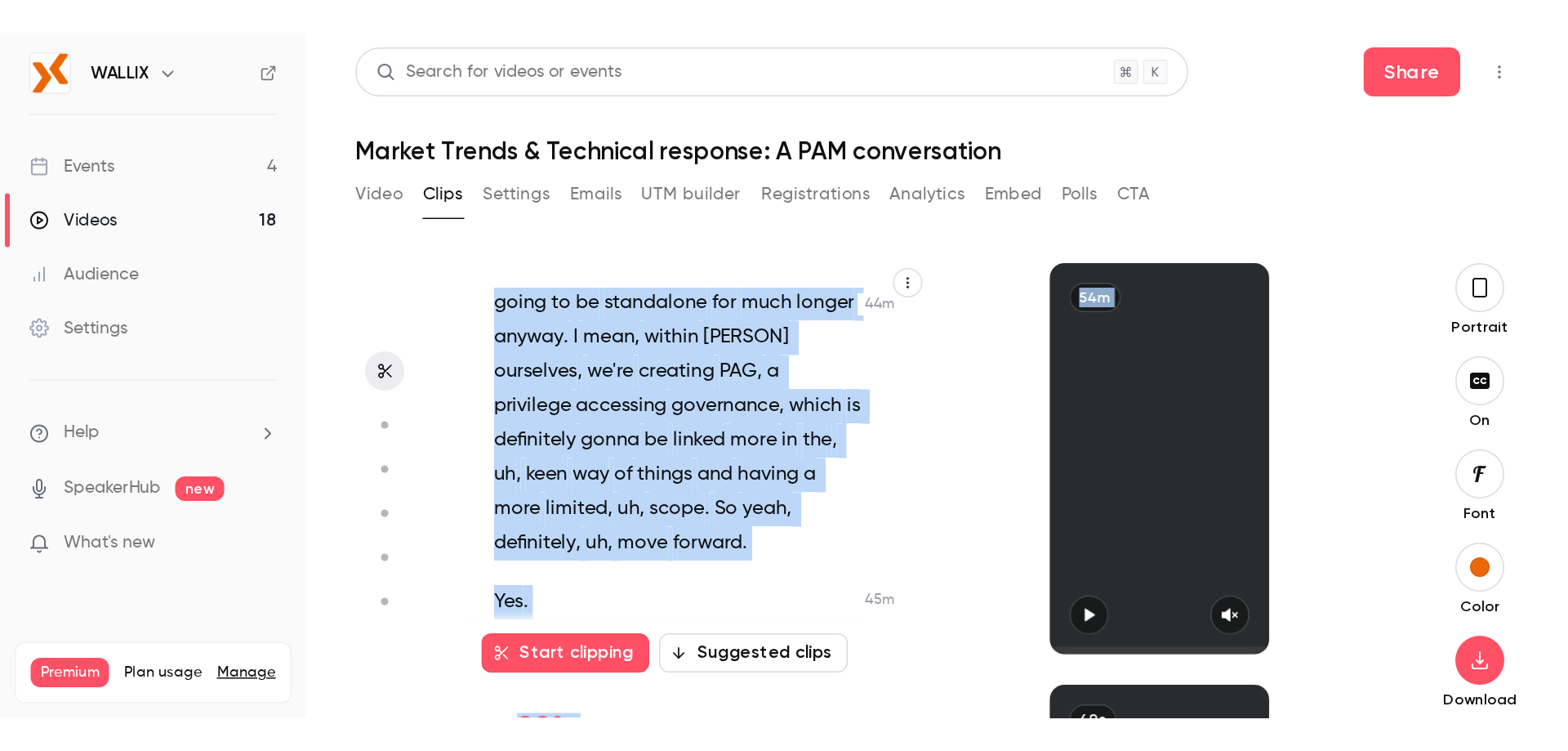 scroll, scrollTop: 29477, scrollLeft: 0, axis: vertical 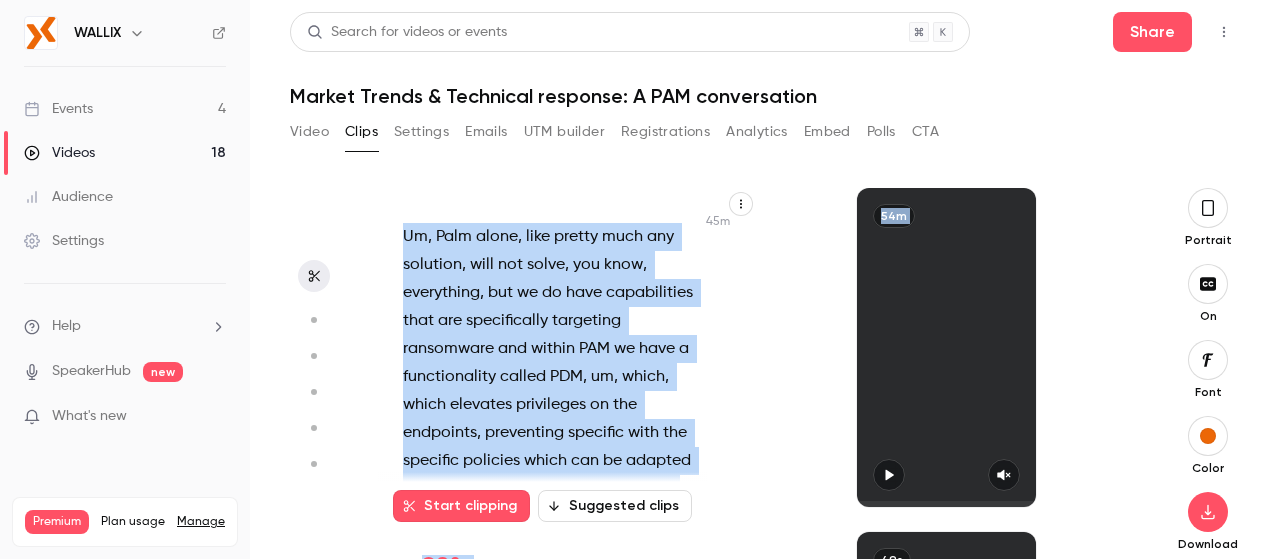 copy on "Hello , and thank you for joining today's webinar . Today , [PERSON] and I will be discussing the market trends and technical insights regarding PAm . Privilege access management and identity access management as a whole . [PERSON] , over to . Thanks , [PERSON] . So lots to cover today , but let's first start with cybersecurity markets overall . Then we'll dive into identity and access management and into PAM . We'll present a bit more of the different capabilities of PAM and the drivers , and then we'll talk about market trends and best practices when you're looking to purchase a PAM solution . And of course we'll close off with questions and answers . So straight into cybersecurity , OK , cybersecurity is obviously the market you're all interested in , and here I thought it was goo..." 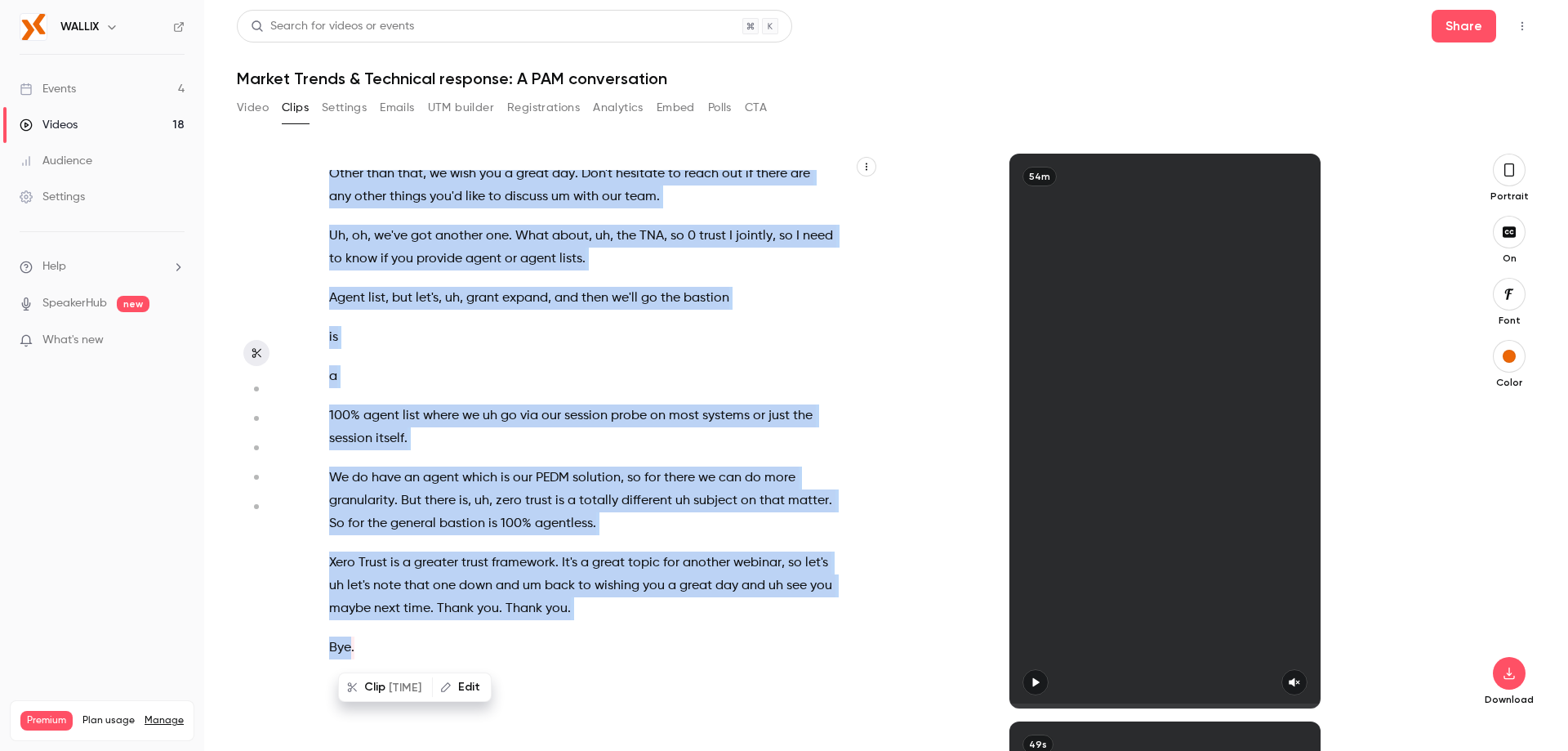 scroll, scrollTop: 15817, scrollLeft: 0, axis: vertical 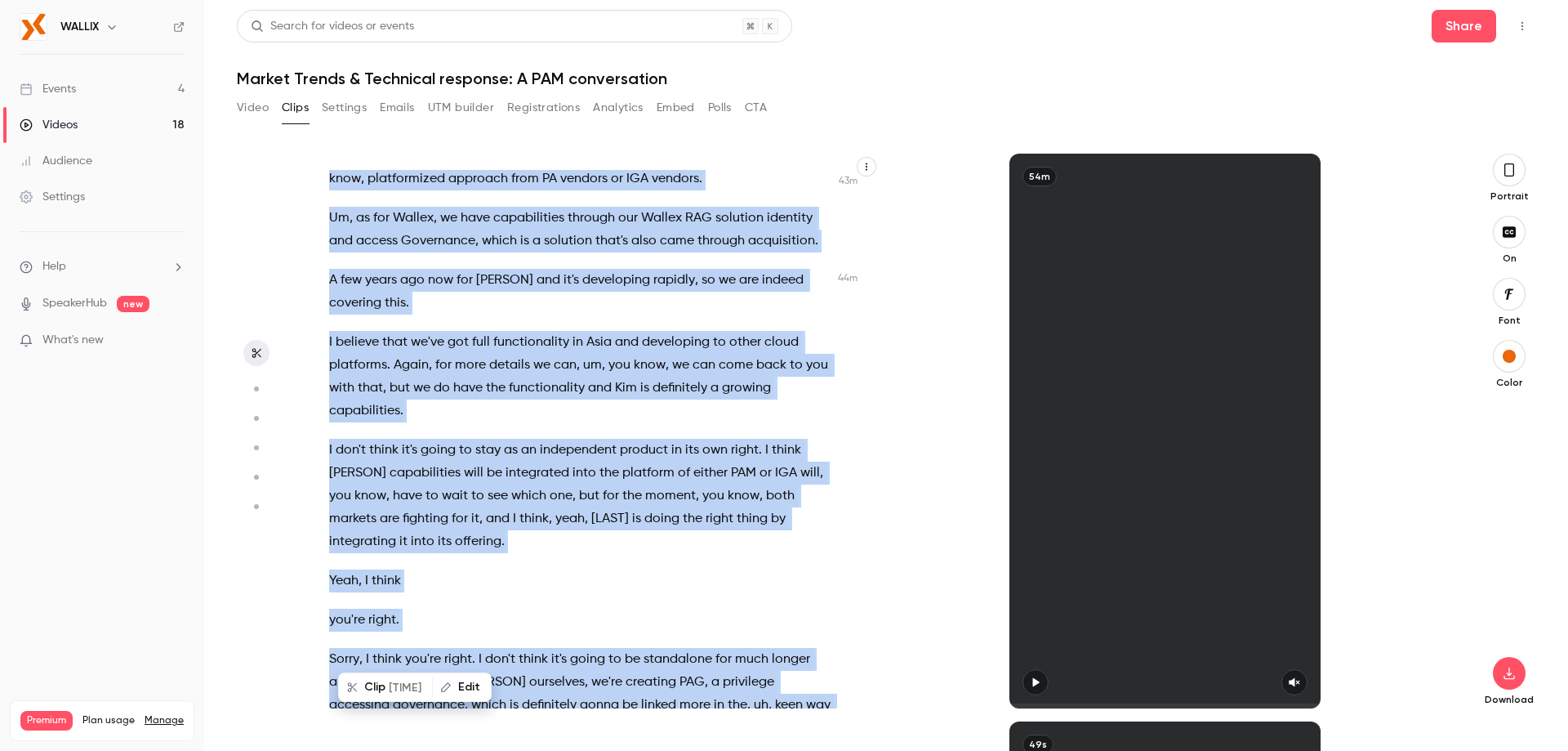 click on "you" at bounding box center [793, 156] 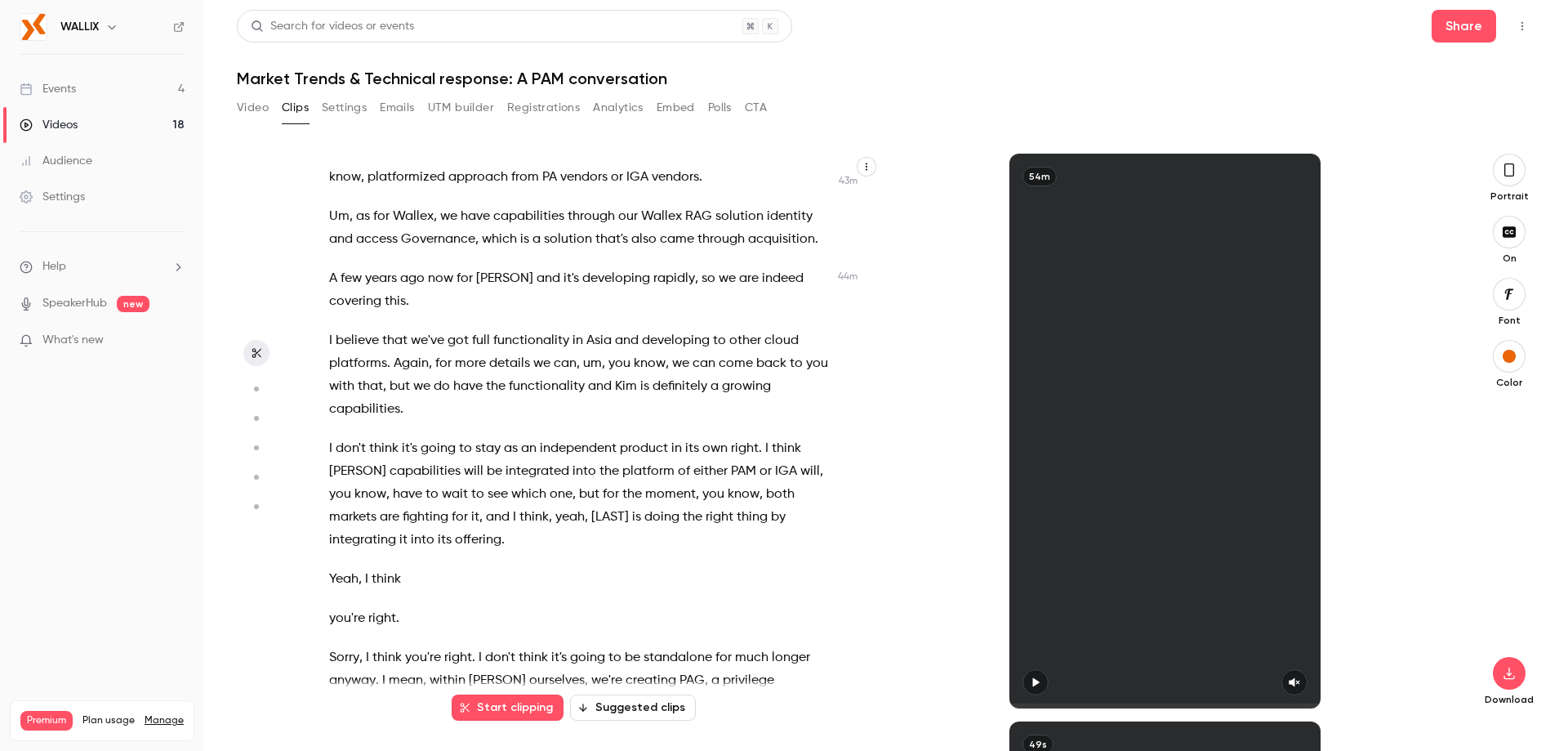 click on "So   how   is   it ,   um ,   how   is   it   evolving   today ?   Well ,   today   you   have   various   things .   You   have   some   key   vendors ,   uh ,   pure   players .   Um ,   many   of   which   are   actually   being   acquired ,   so   clearly   it's ,   it's   this   new   technology   that's   now   going   into   more ,   you   know ,   platformized   approach   from   PA   vendors   or   IGA   vendors ." at bounding box center (581, 143) 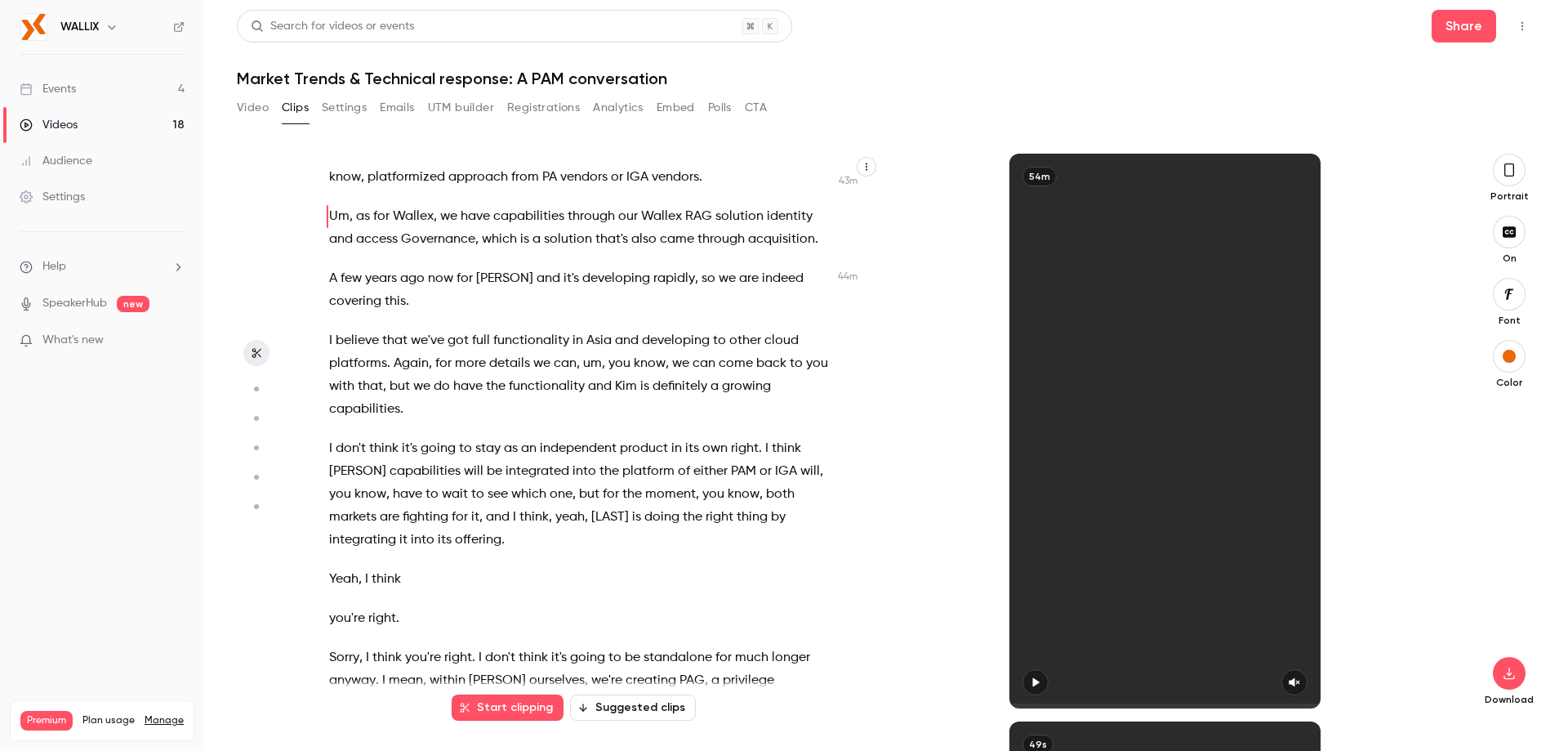 scroll, scrollTop: 15904, scrollLeft: 0, axis: vertical 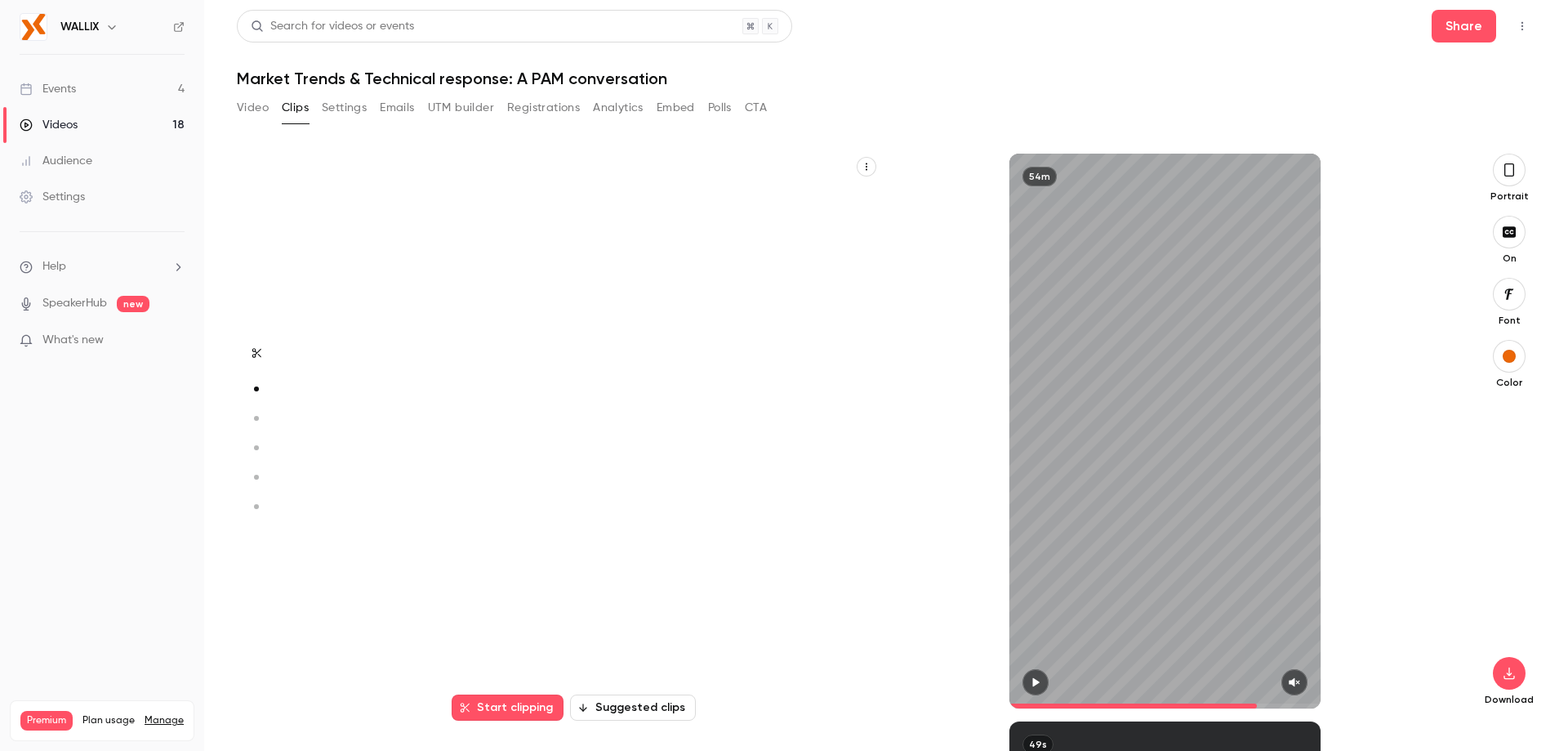 type on "******" 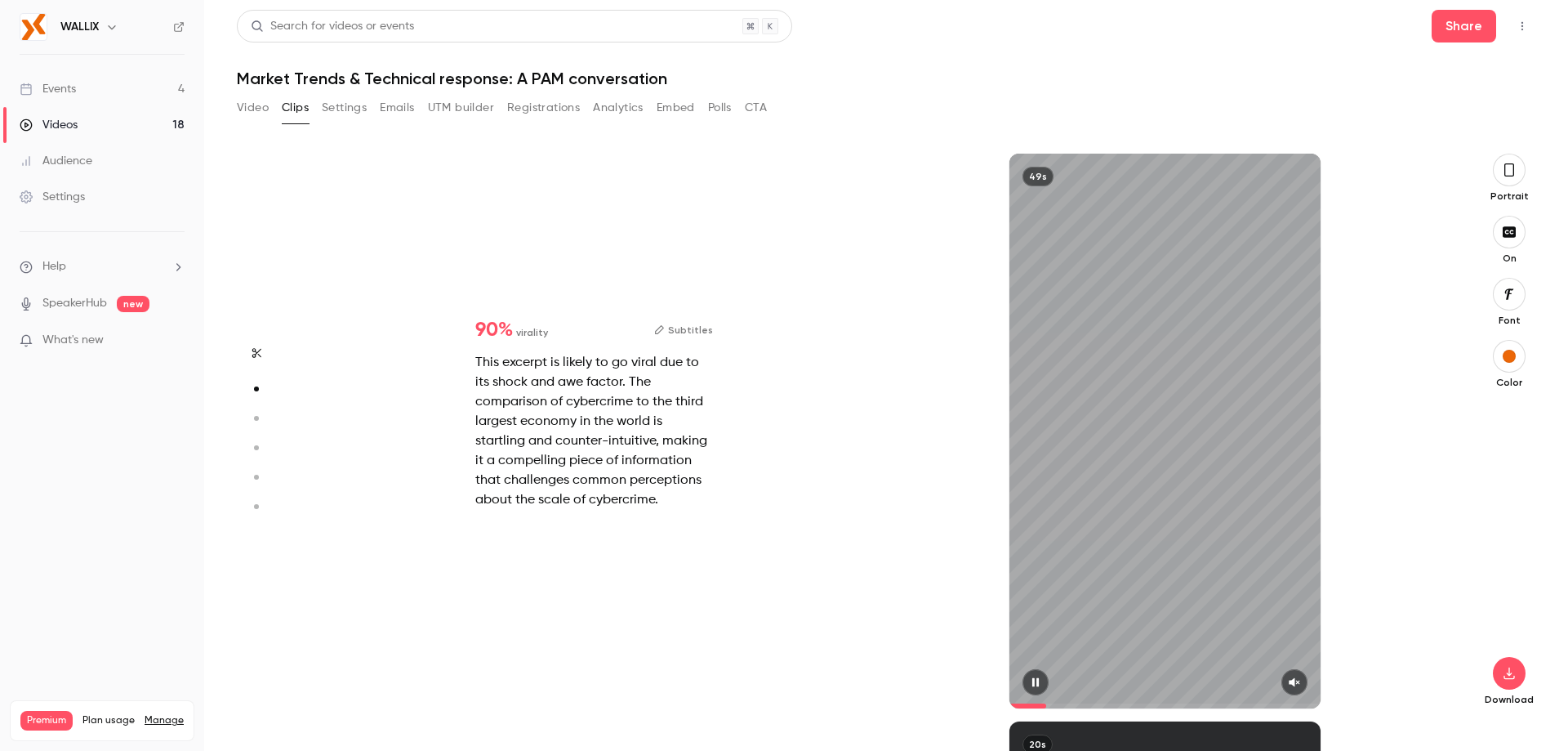type on "***" 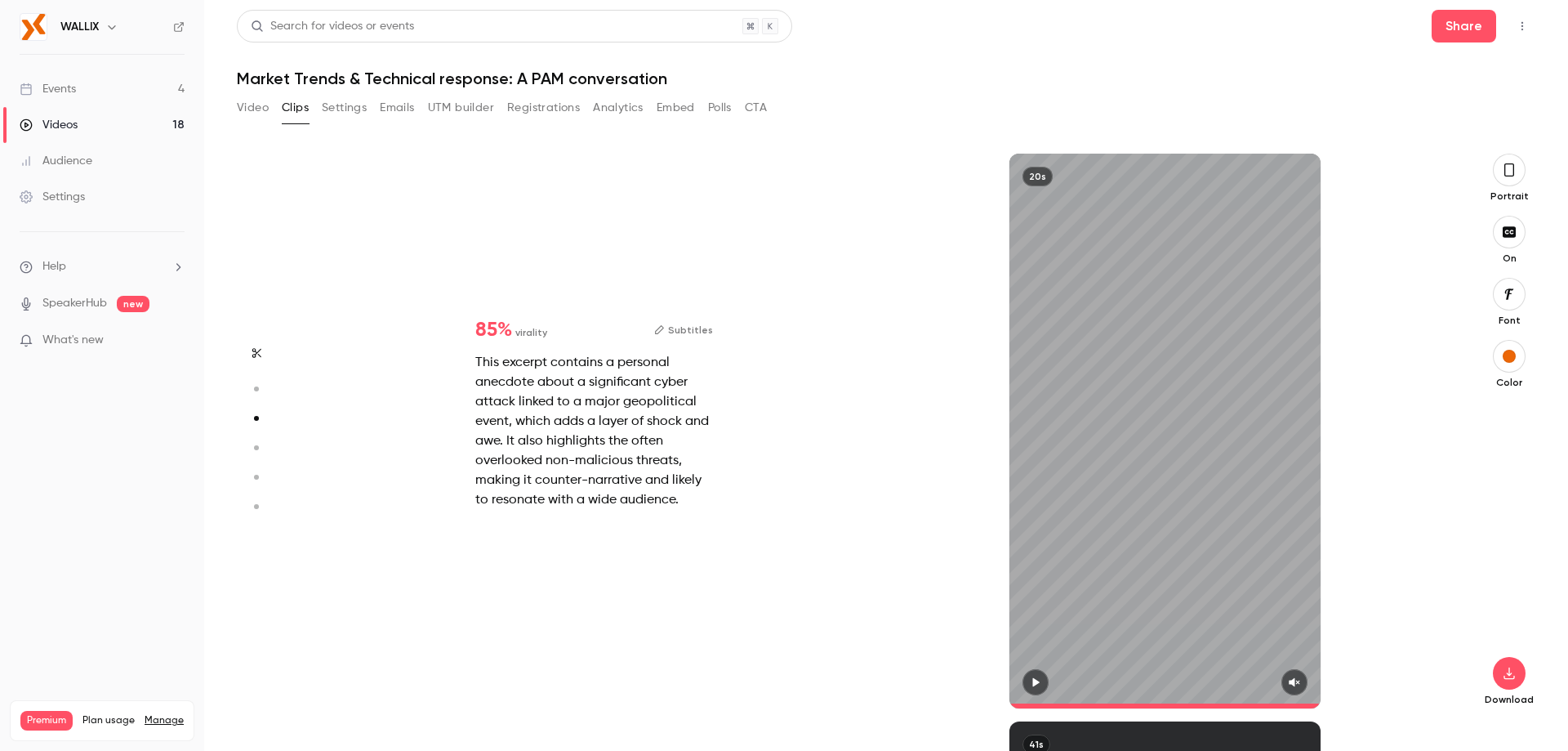 type on "****" 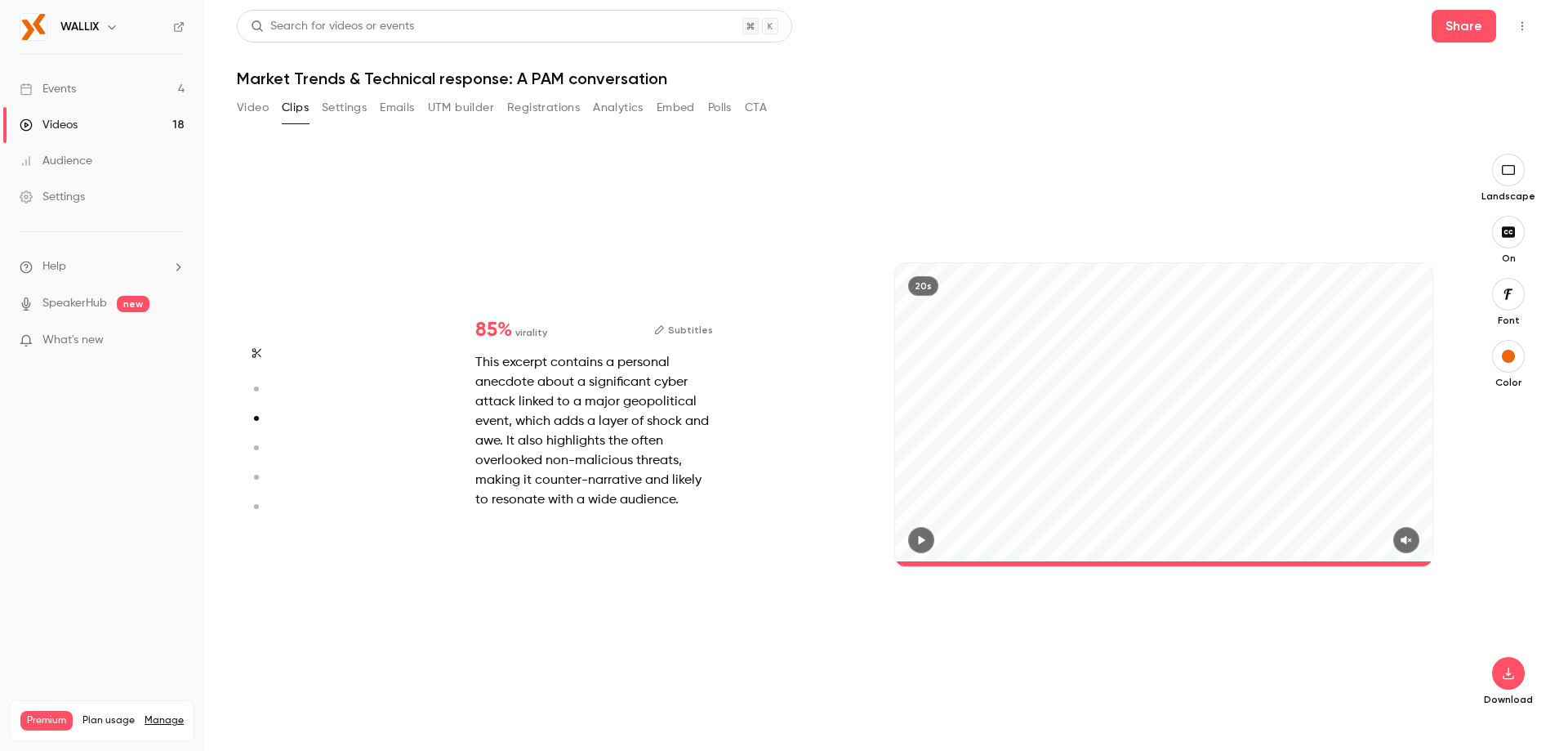 type on "****" 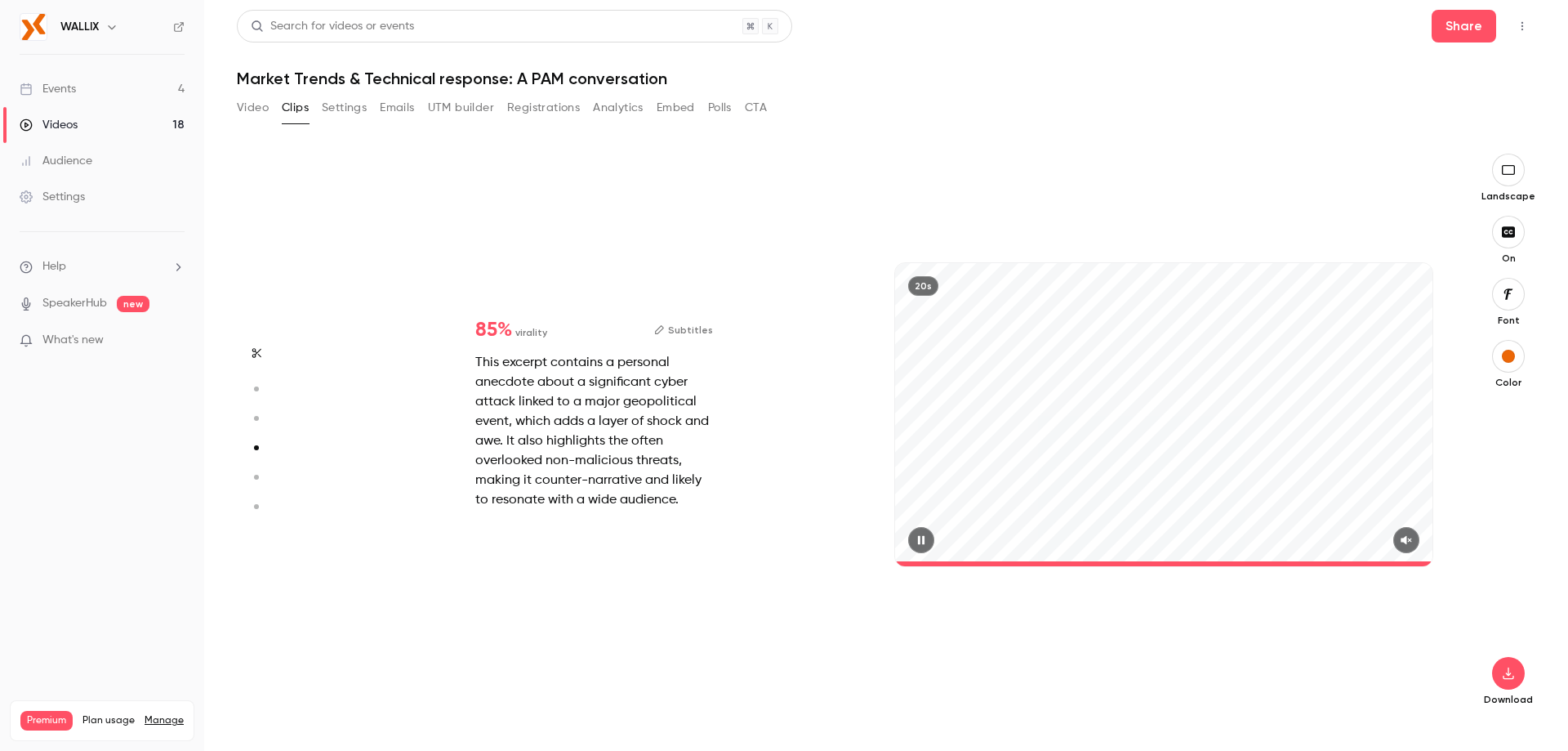 type on "******" 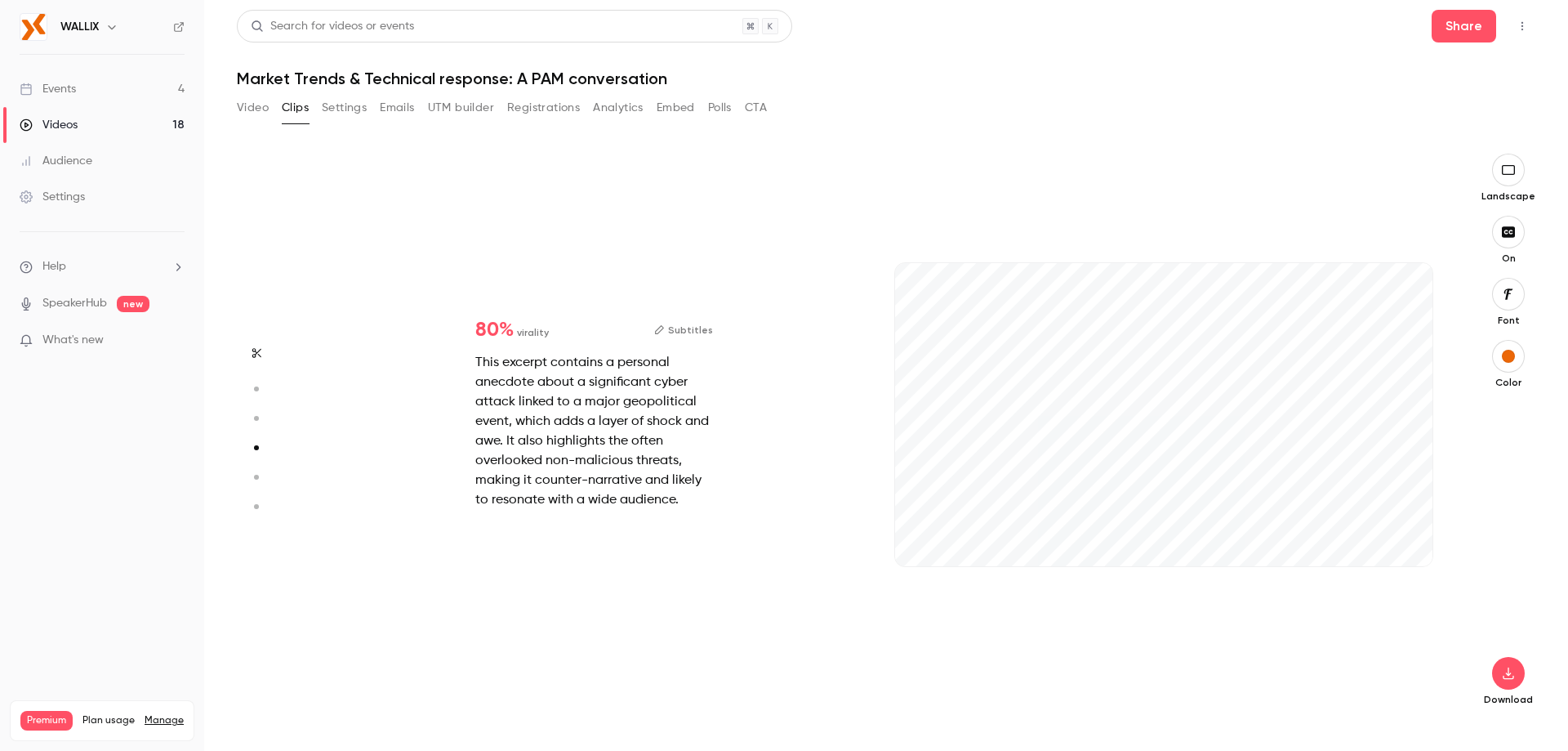 scroll, scrollTop: 1704, scrollLeft: 0, axis: vertical 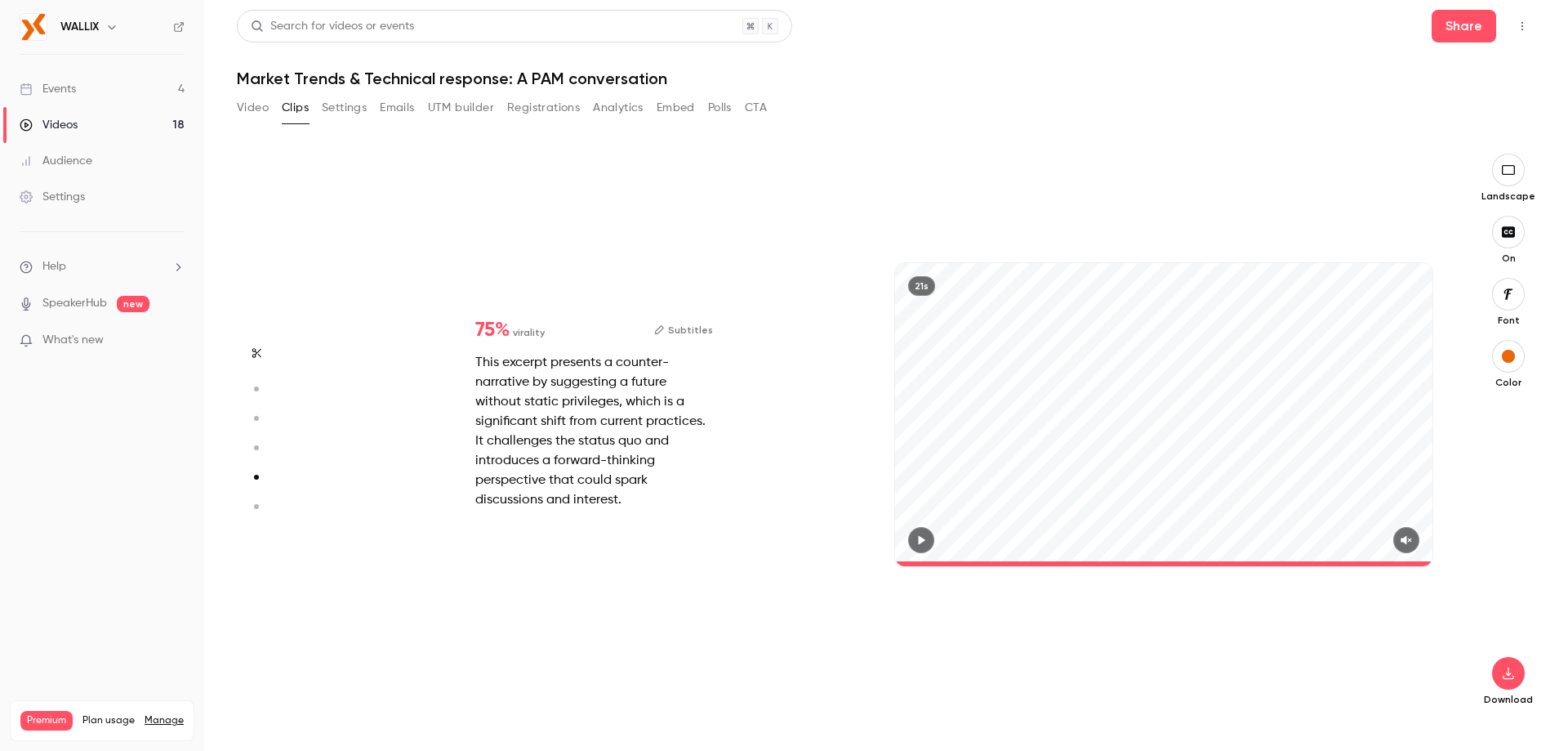 type on "****" 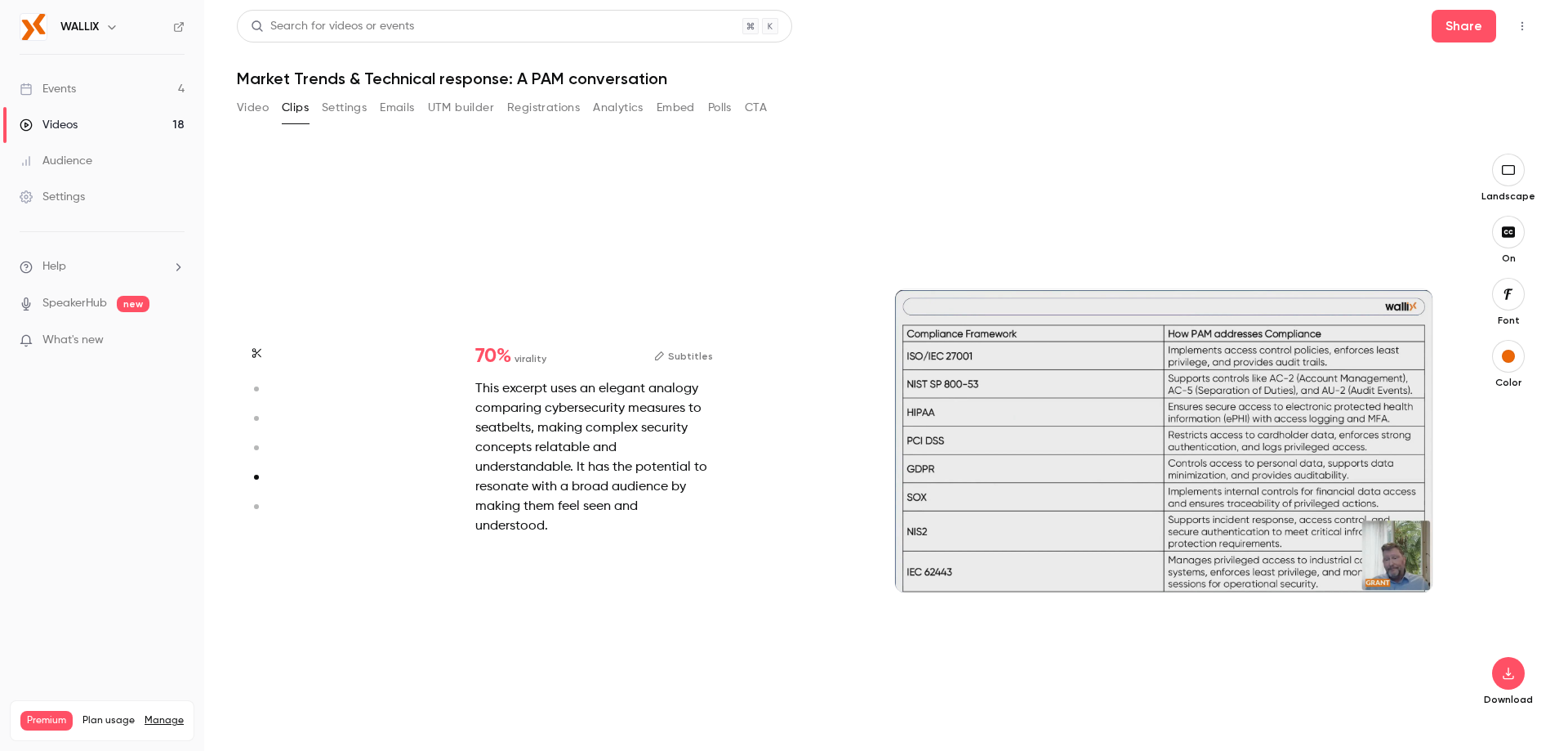 type on "******" 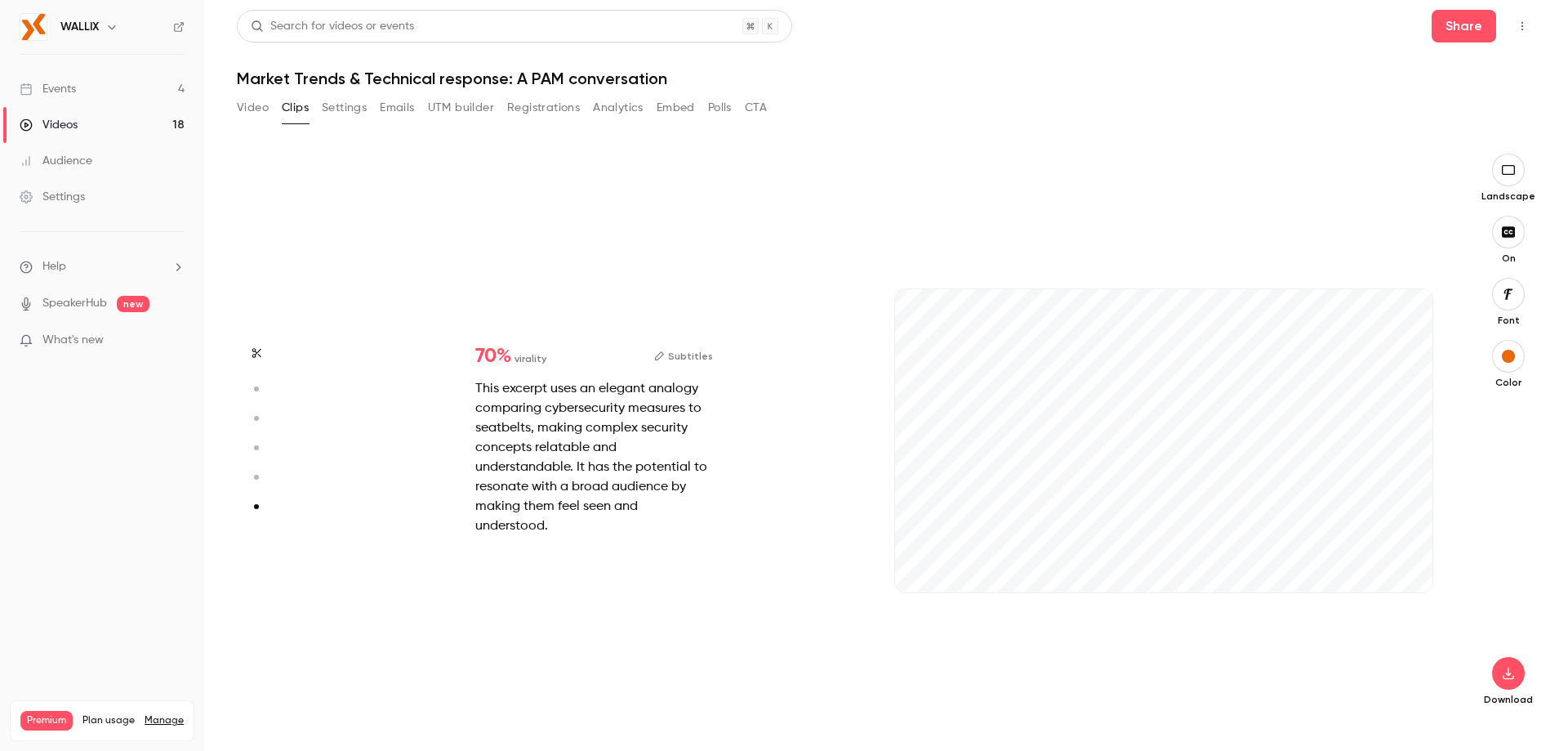 scroll, scrollTop: 2814, scrollLeft: 0, axis: vertical 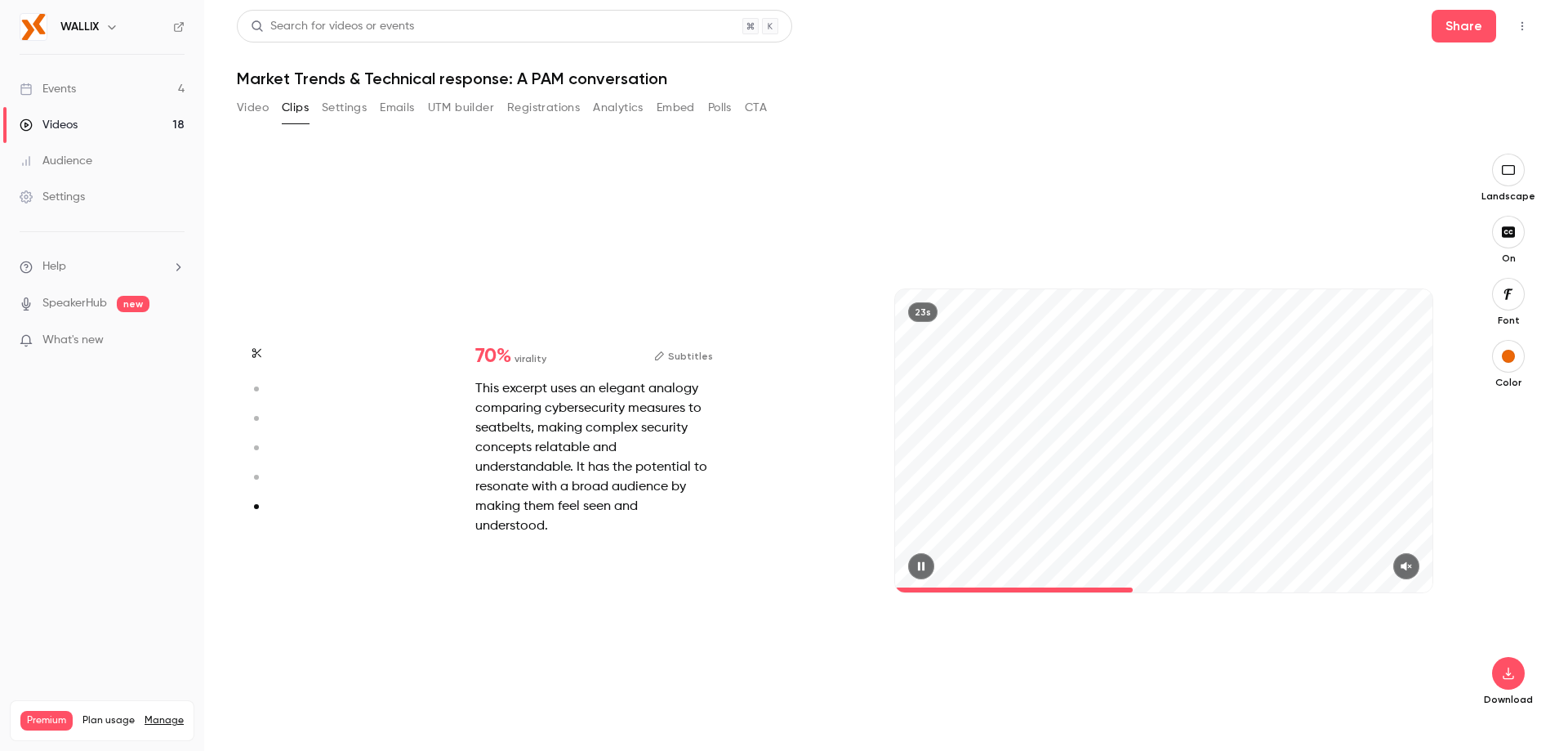 type on "****" 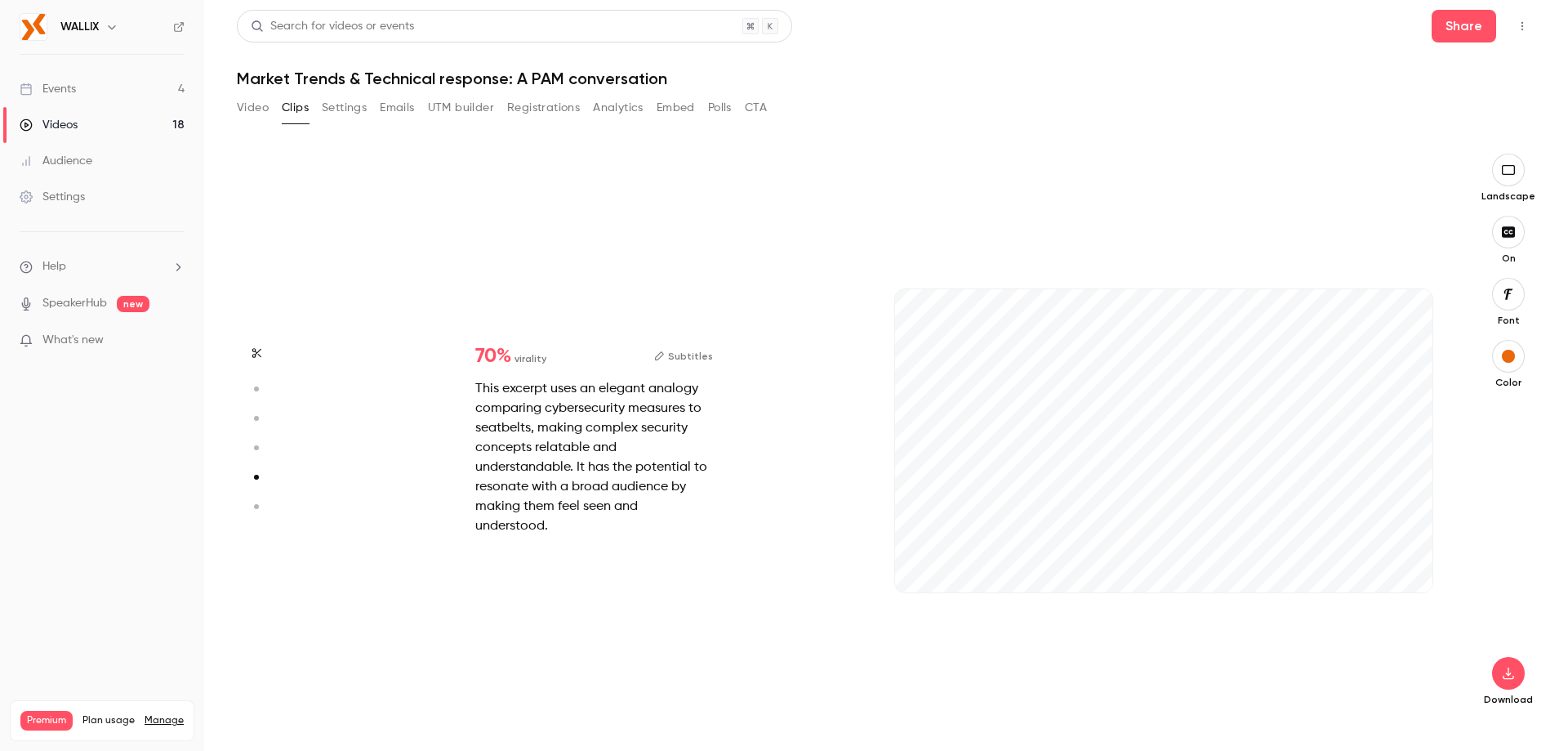 type on "*" 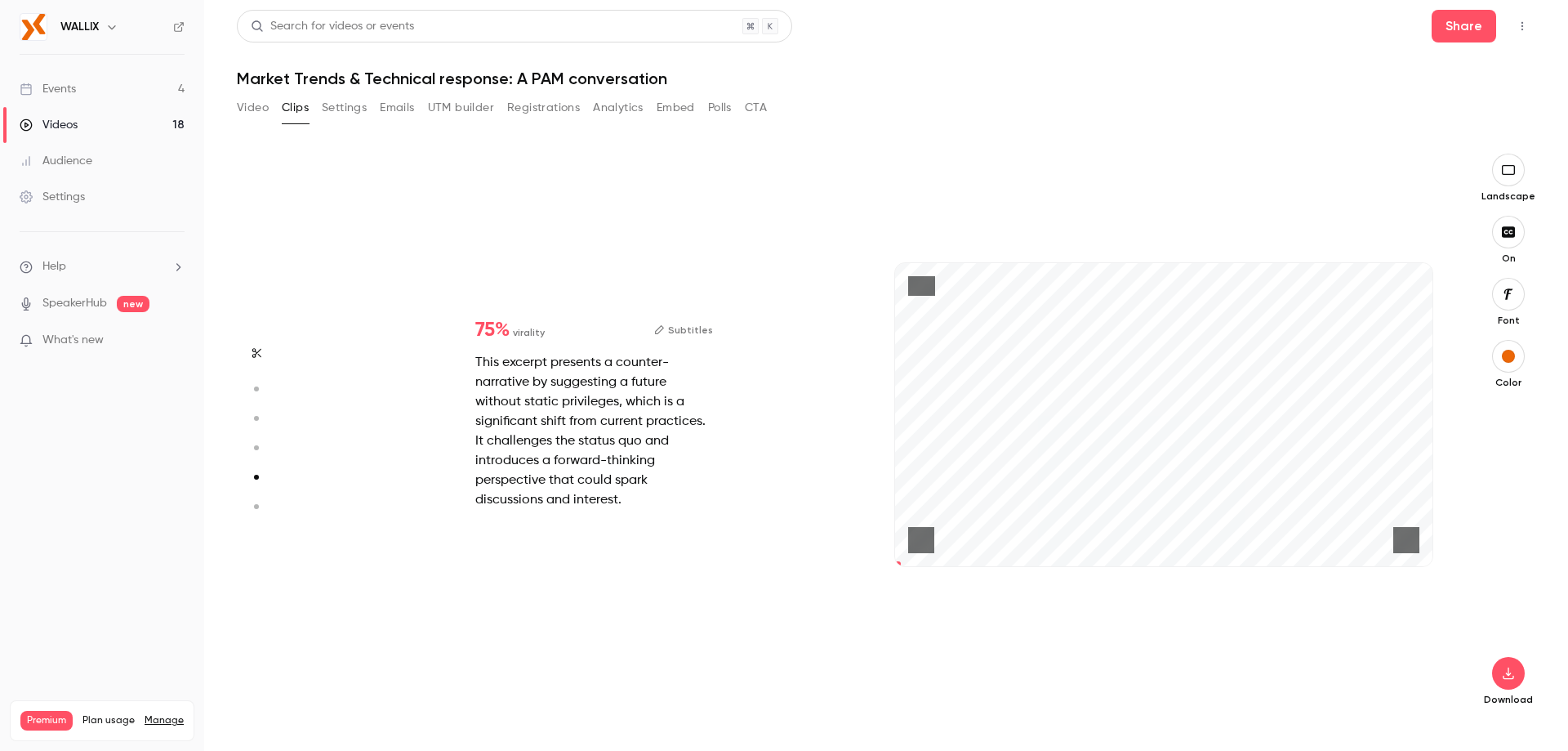 type on "***" 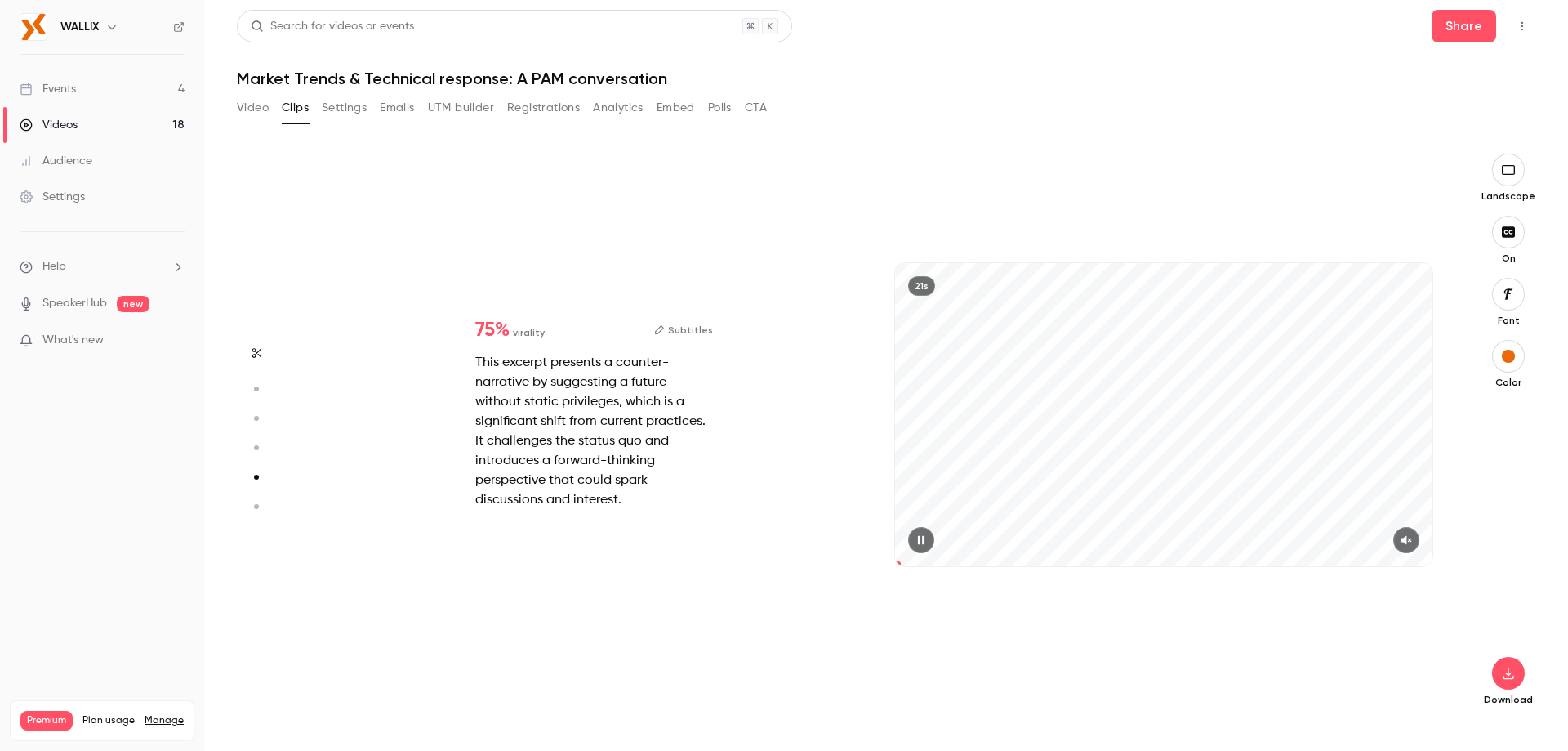 type on "******" 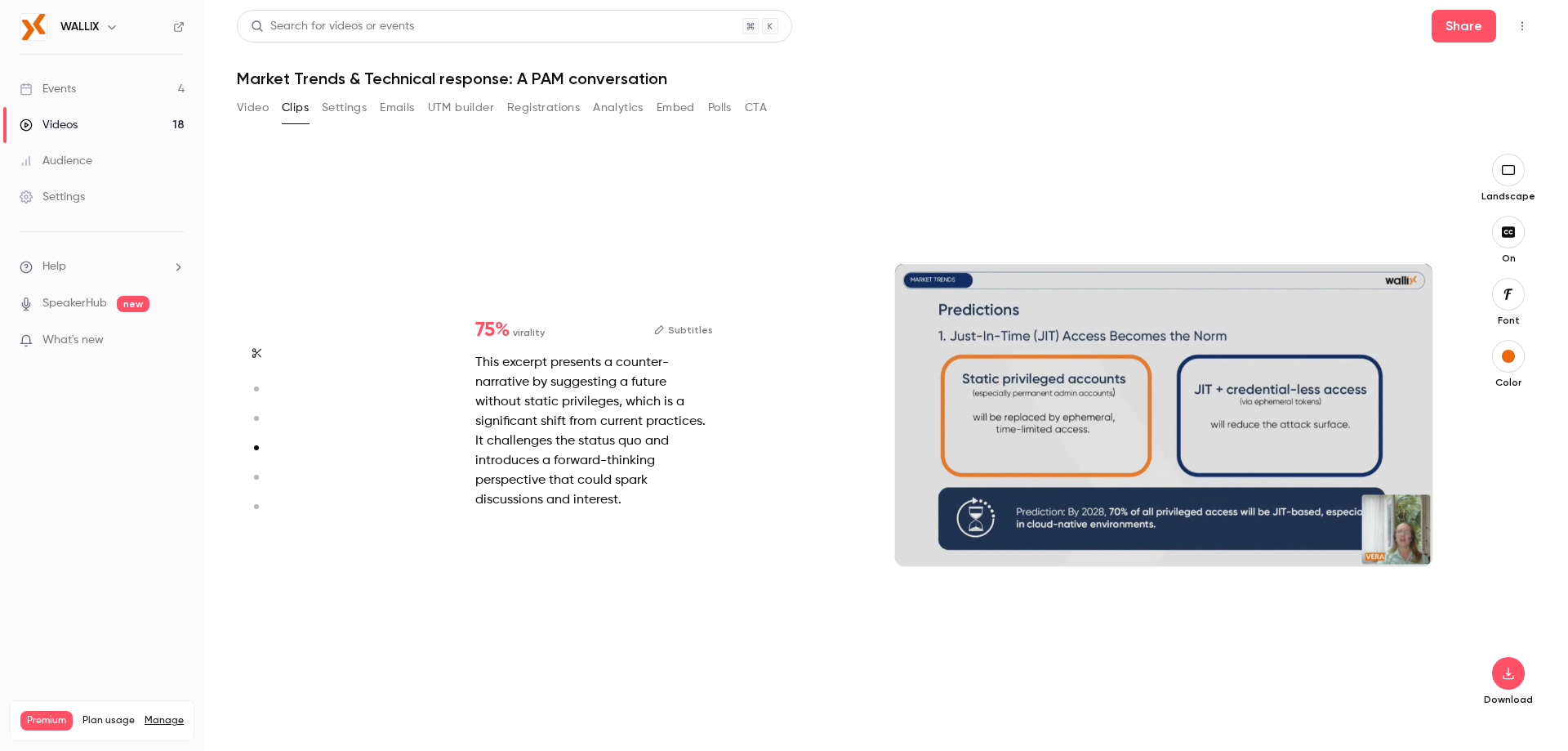 type on "*" 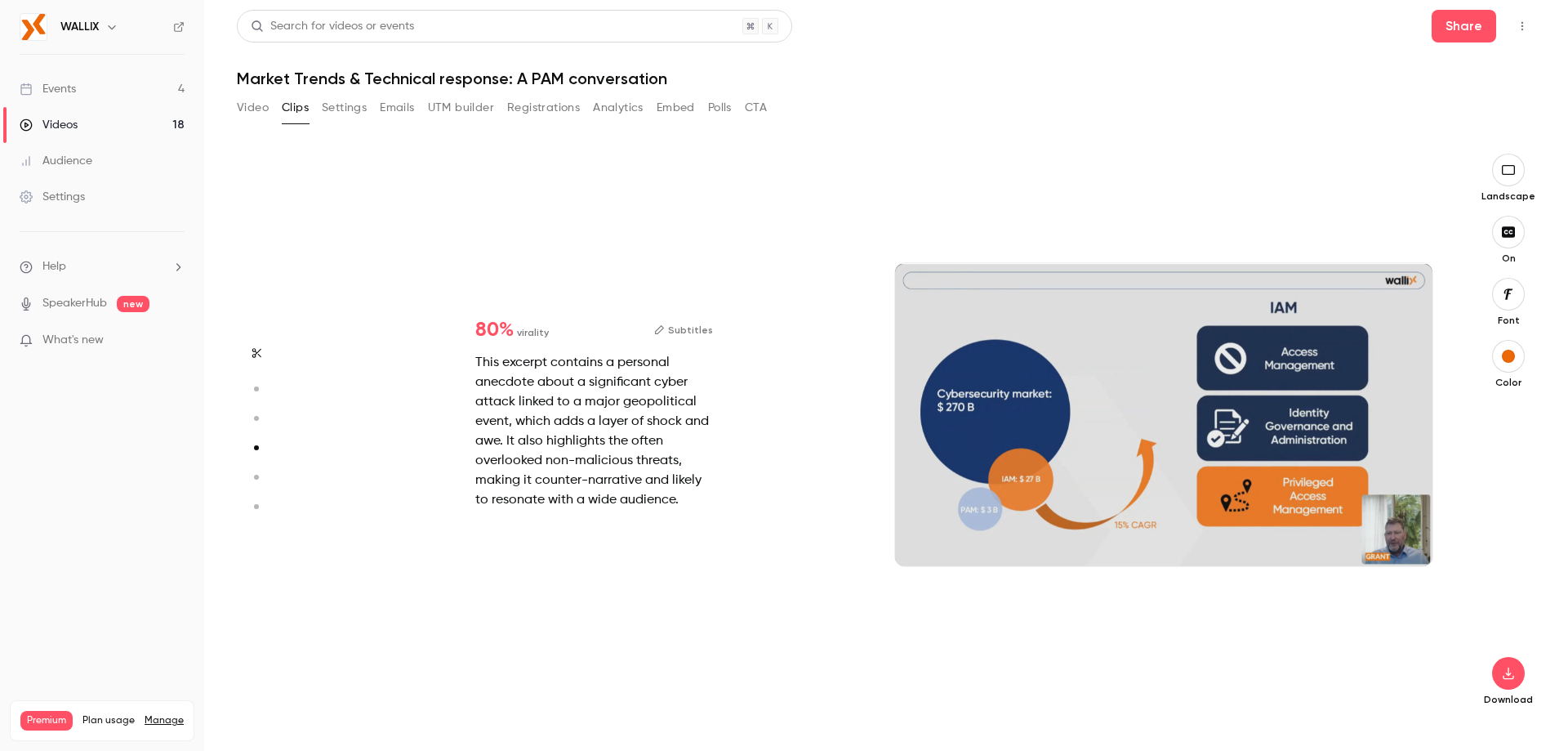 type on "******" 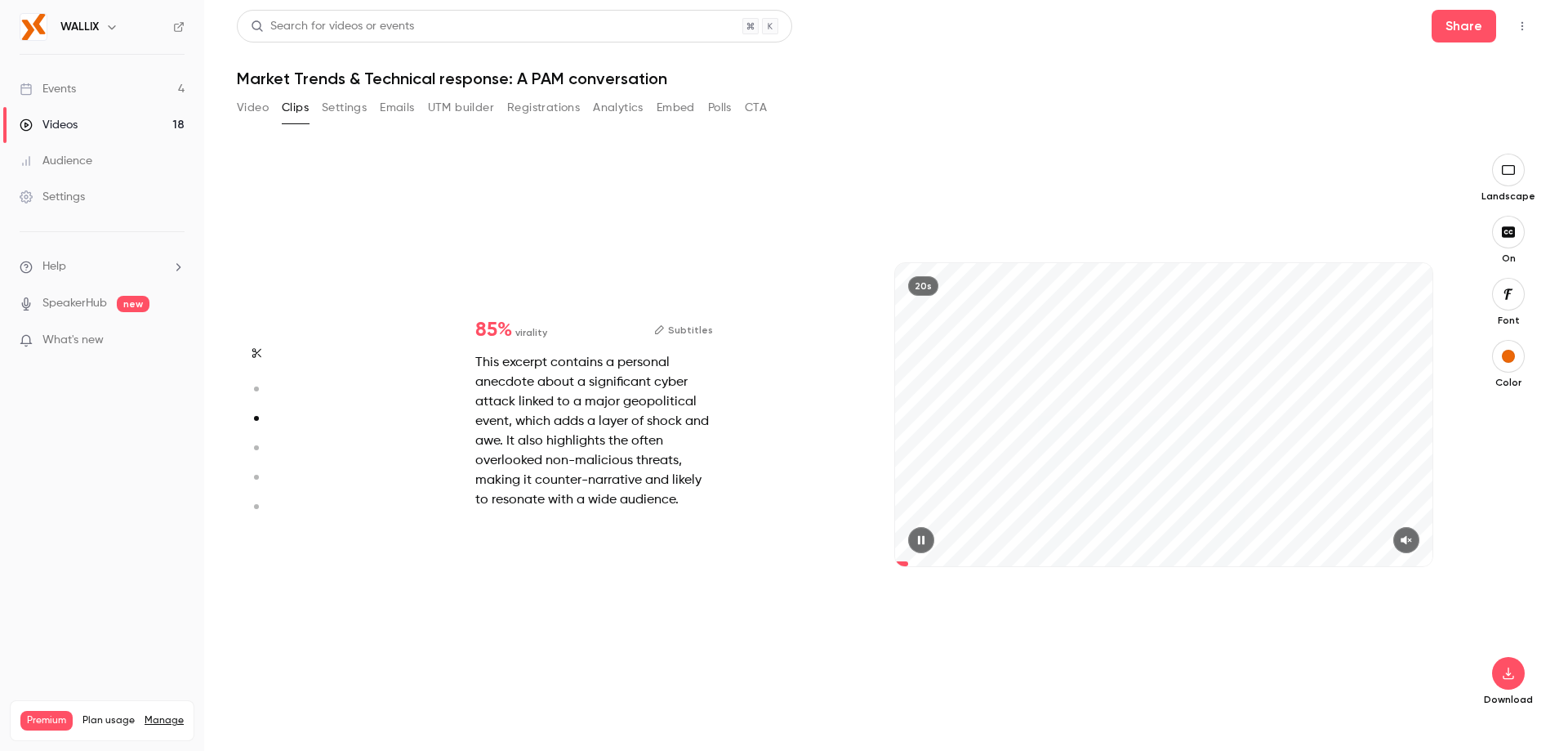 type on "***" 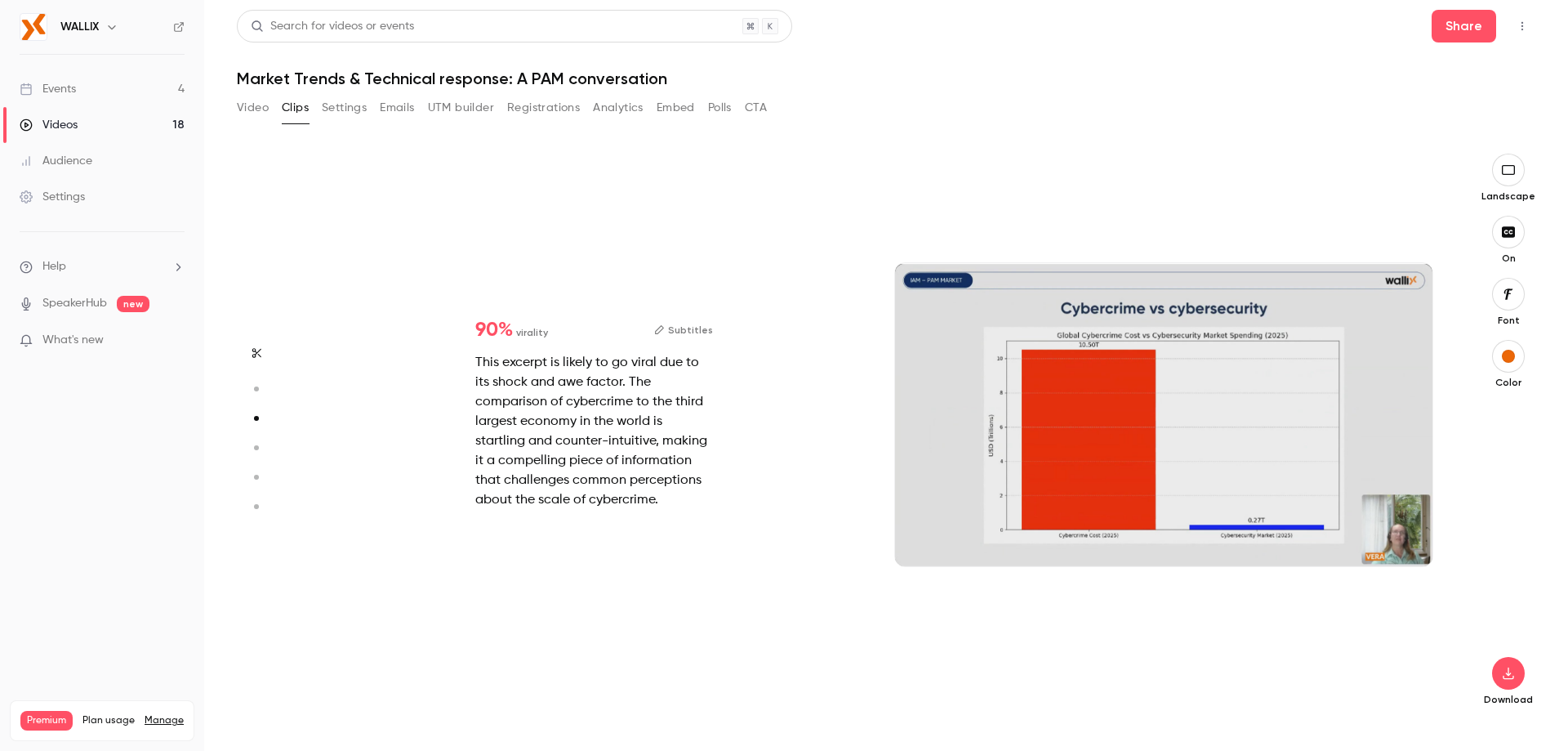 type on "******" 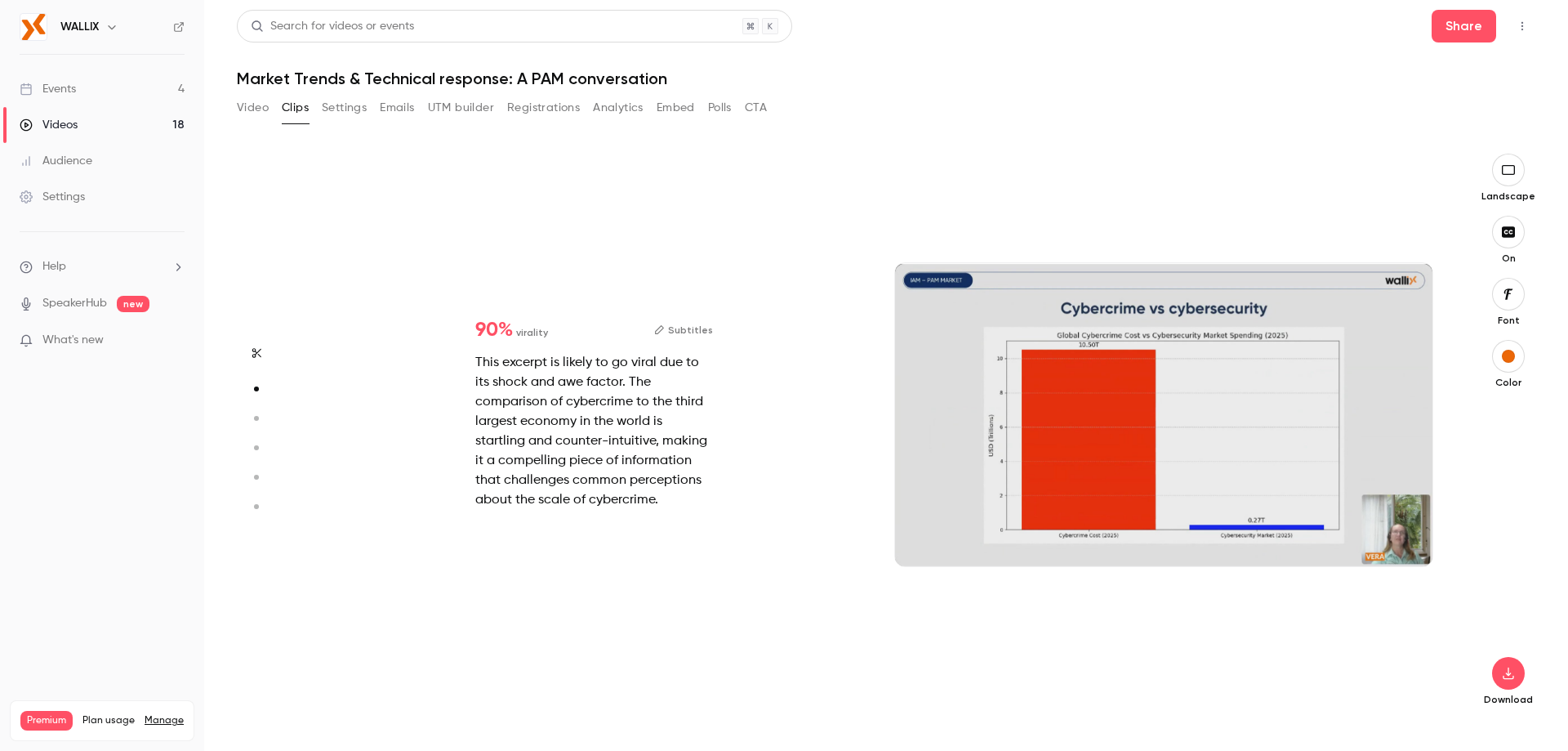 scroll, scrollTop: 568, scrollLeft: 0, axis: vertical 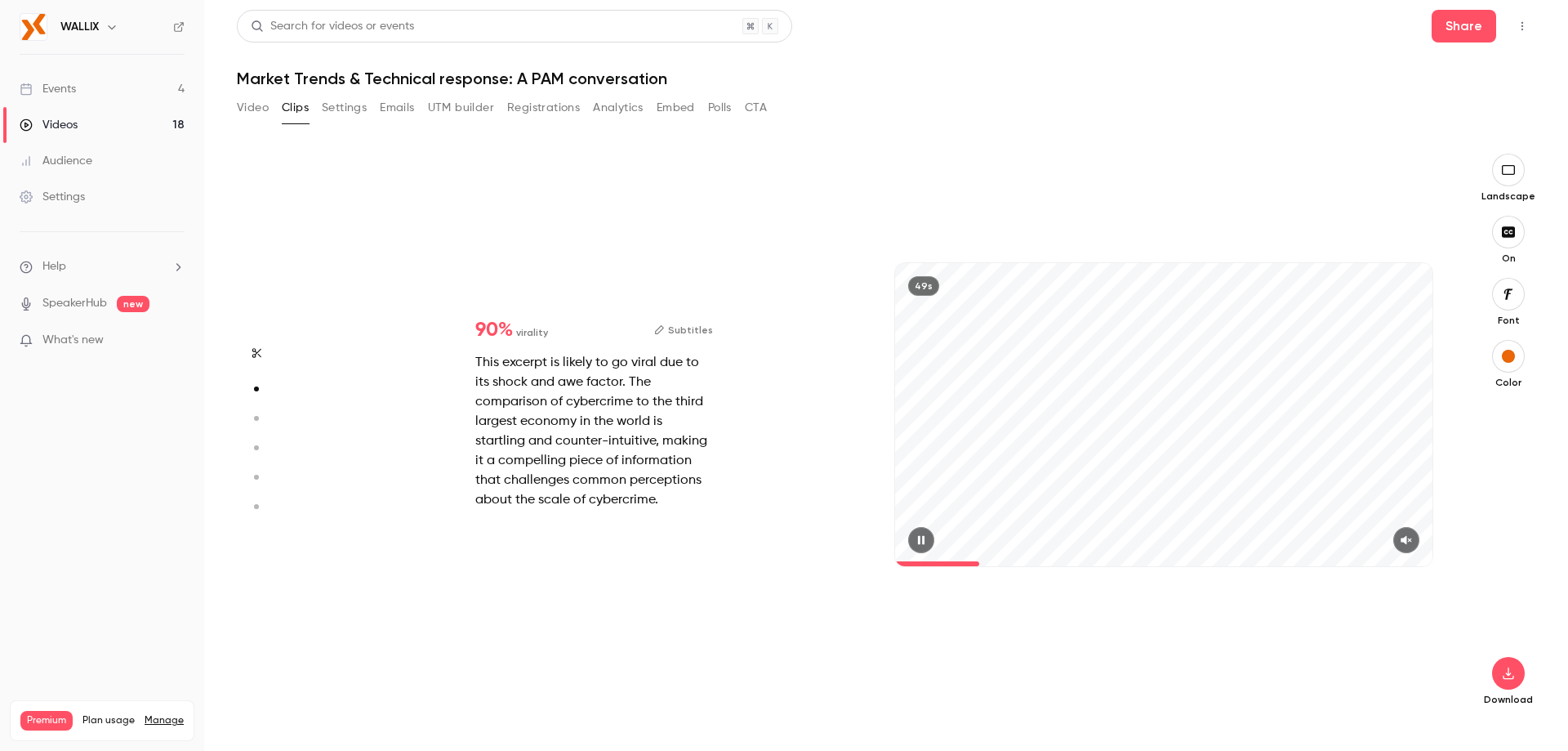 type on "***" 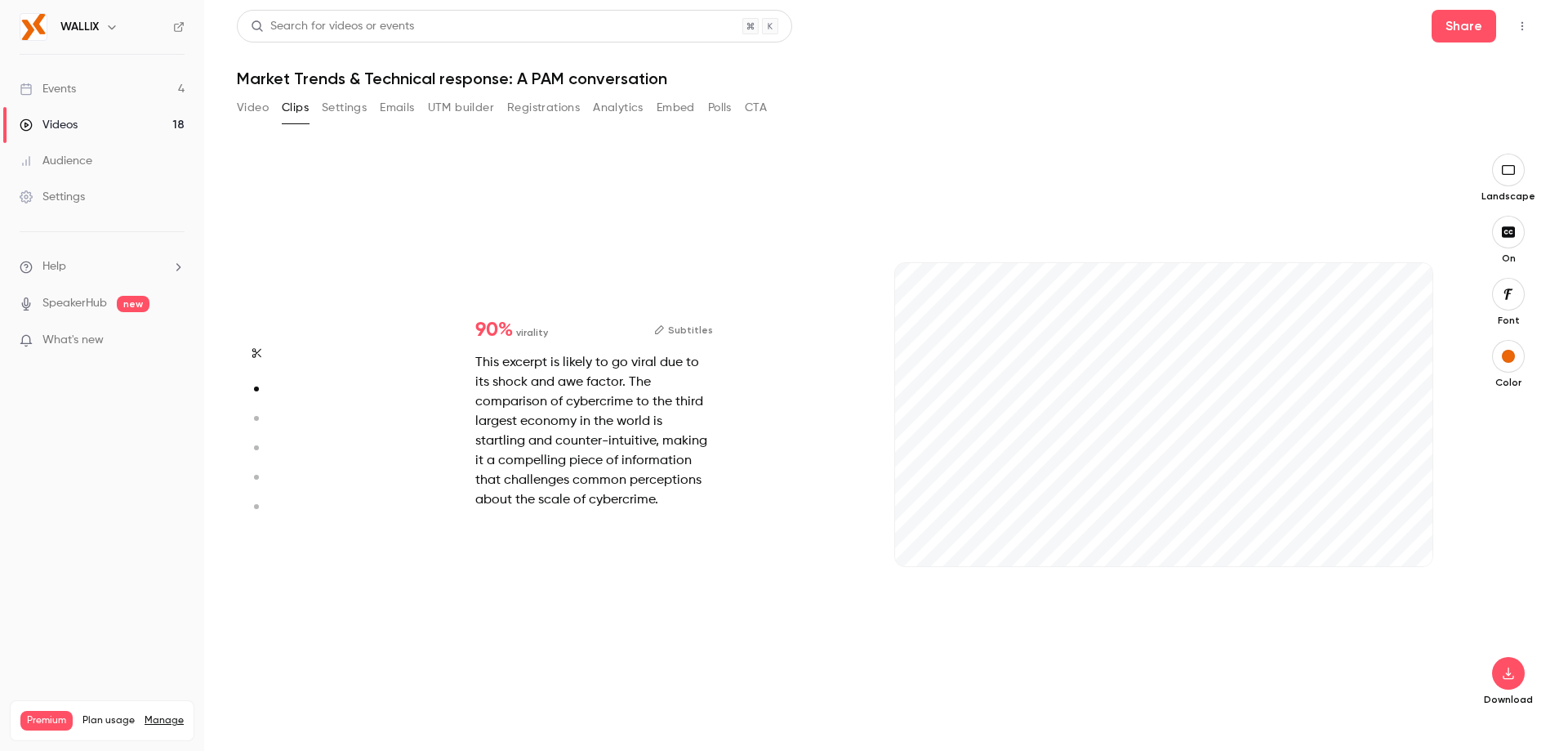 drag, startPoint x: 1294, startPoint y: 435, endPoint x: 265, endPoint y: 359, distance: 1031.8028 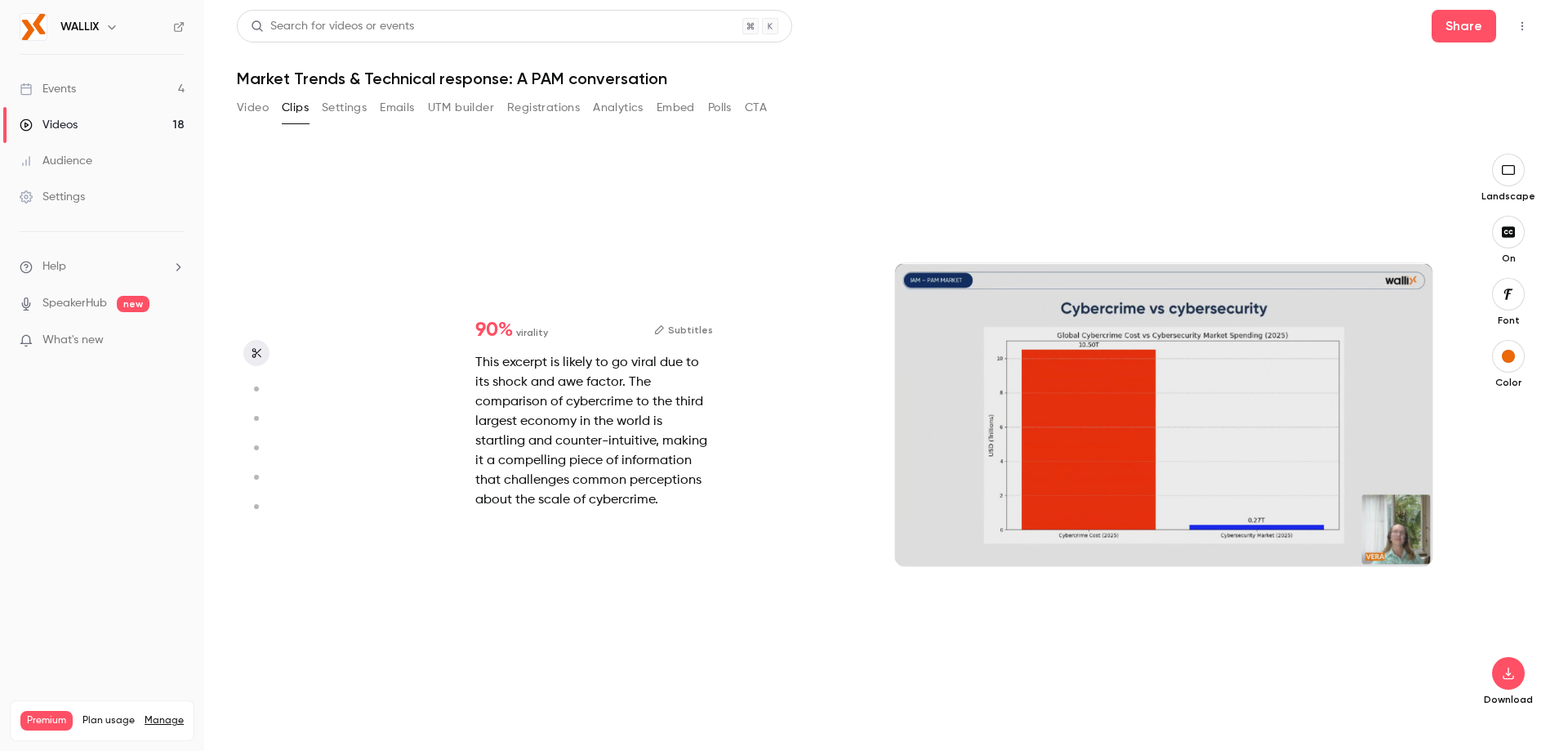 type on "*" 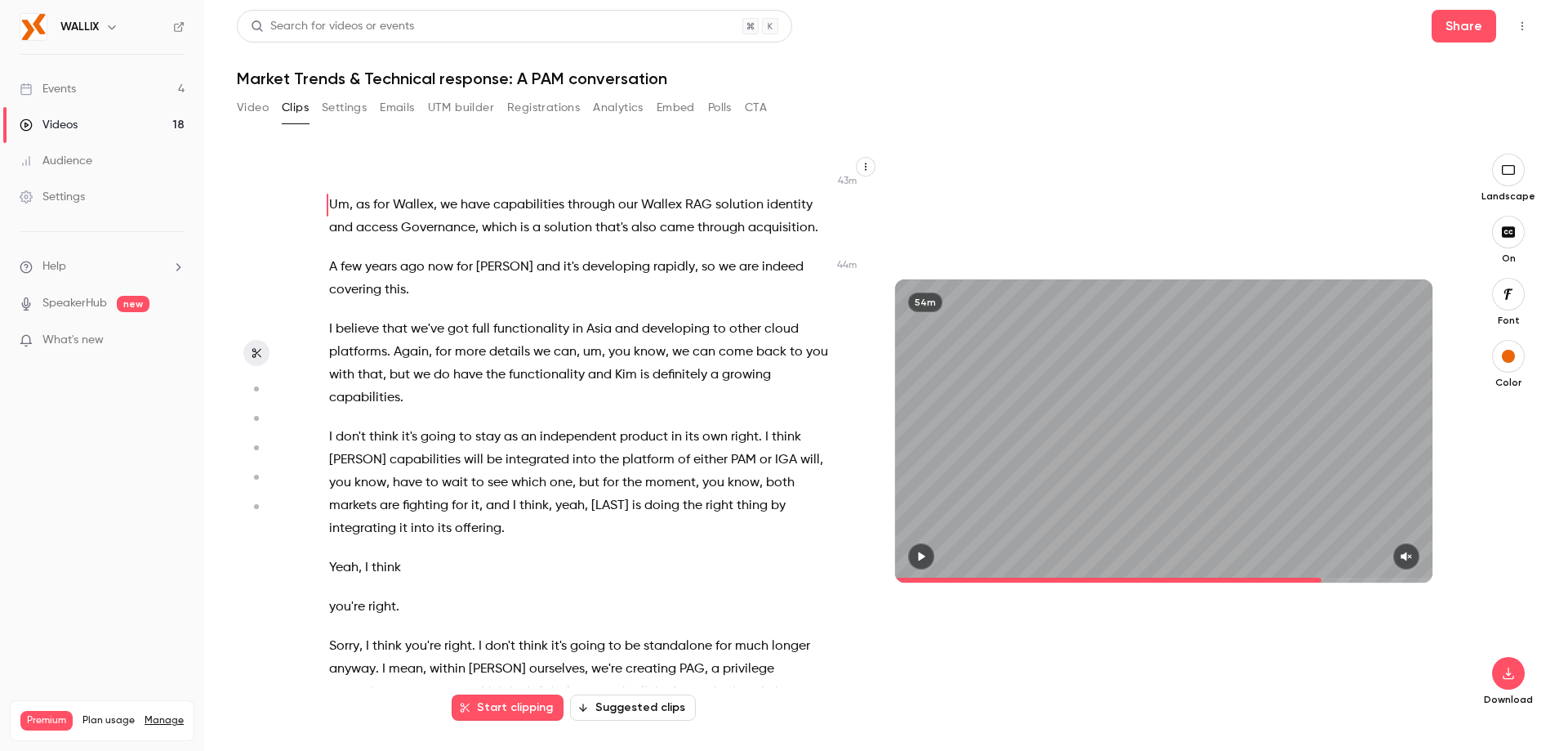 scroll, scrollTop: 16071, scrollLeft: 0, axis: vertical 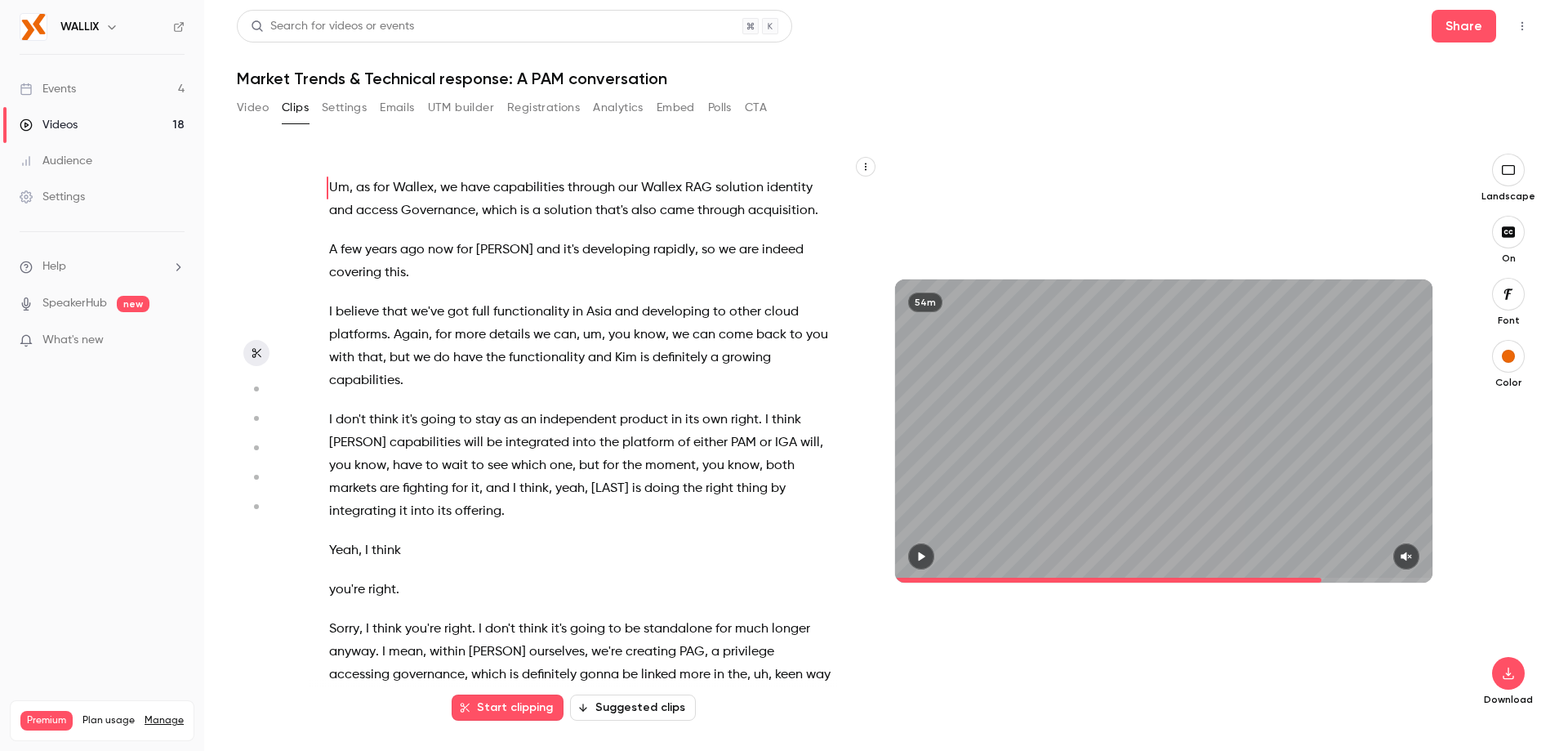 type on "******" 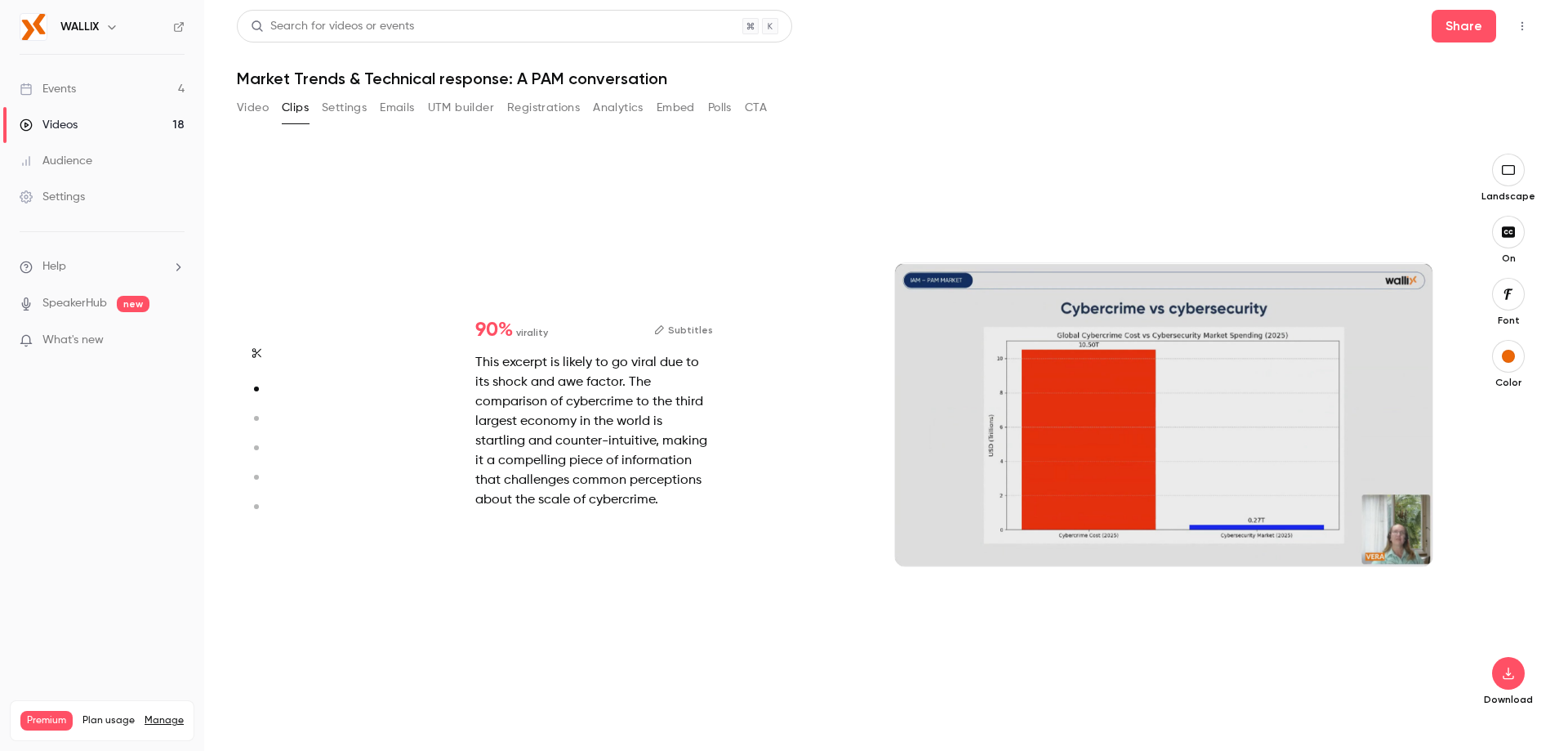 scroll, scrollTop: 568, scrollLeft: 0, axis: vertical 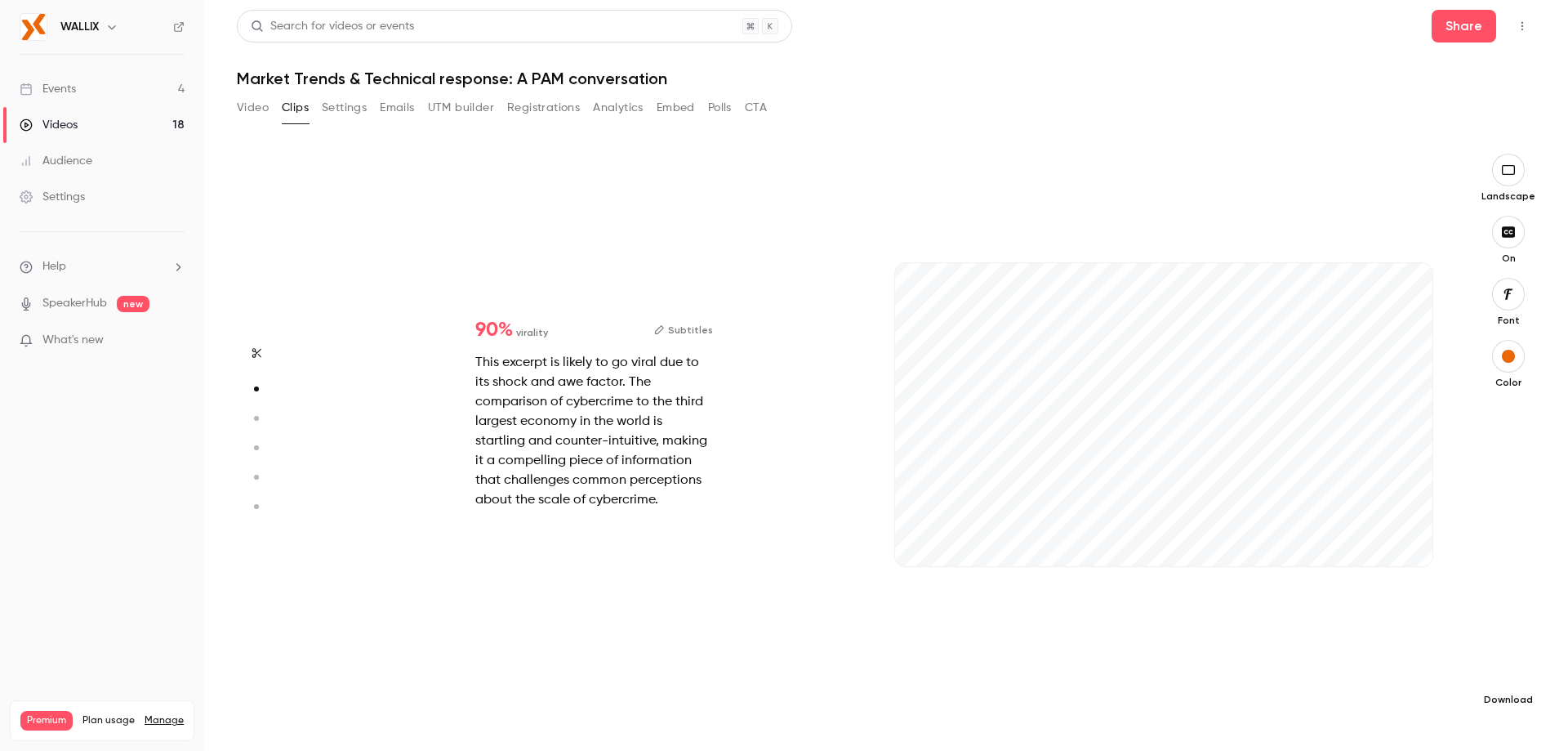 click 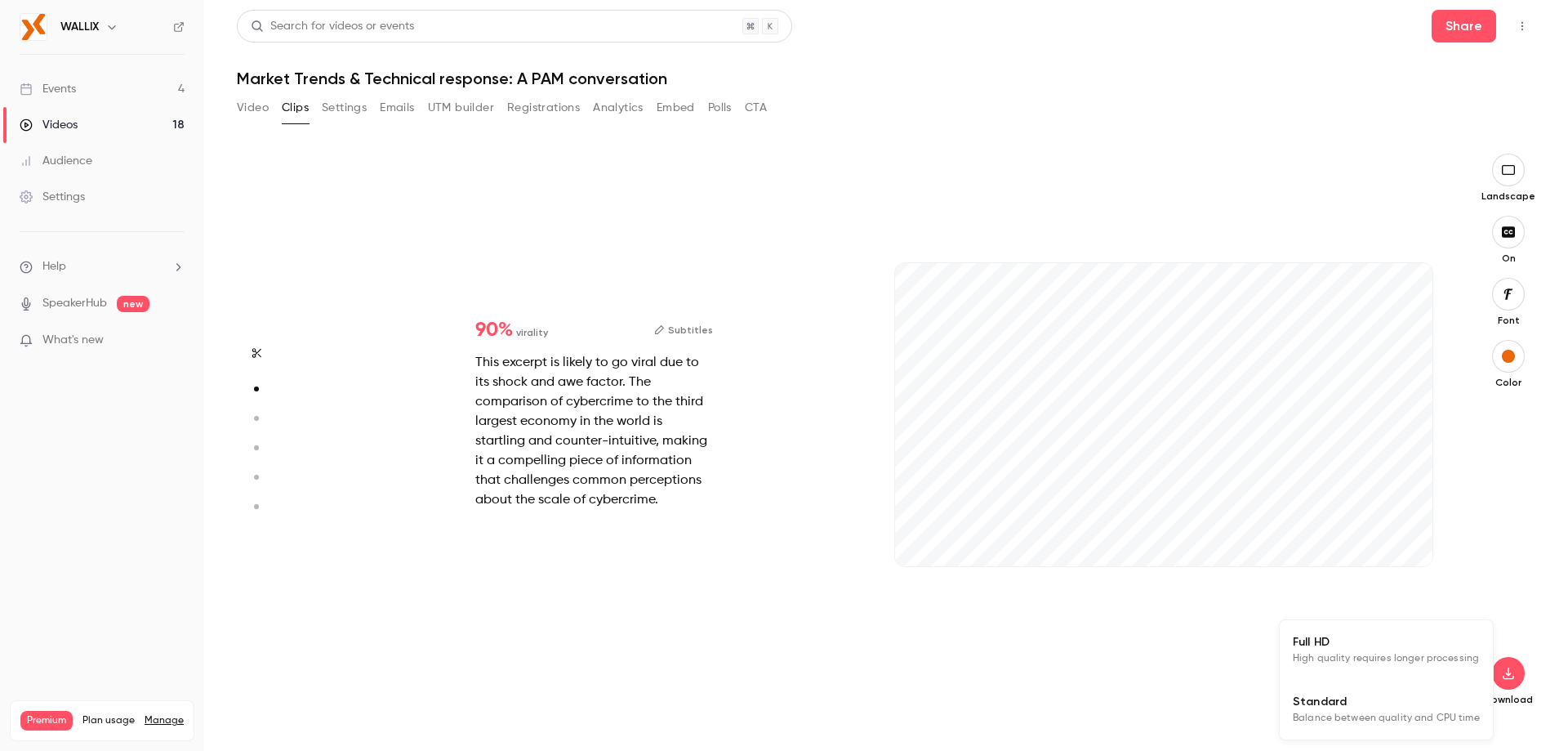 click on "Full HD" at bounding box center (1386, 641) 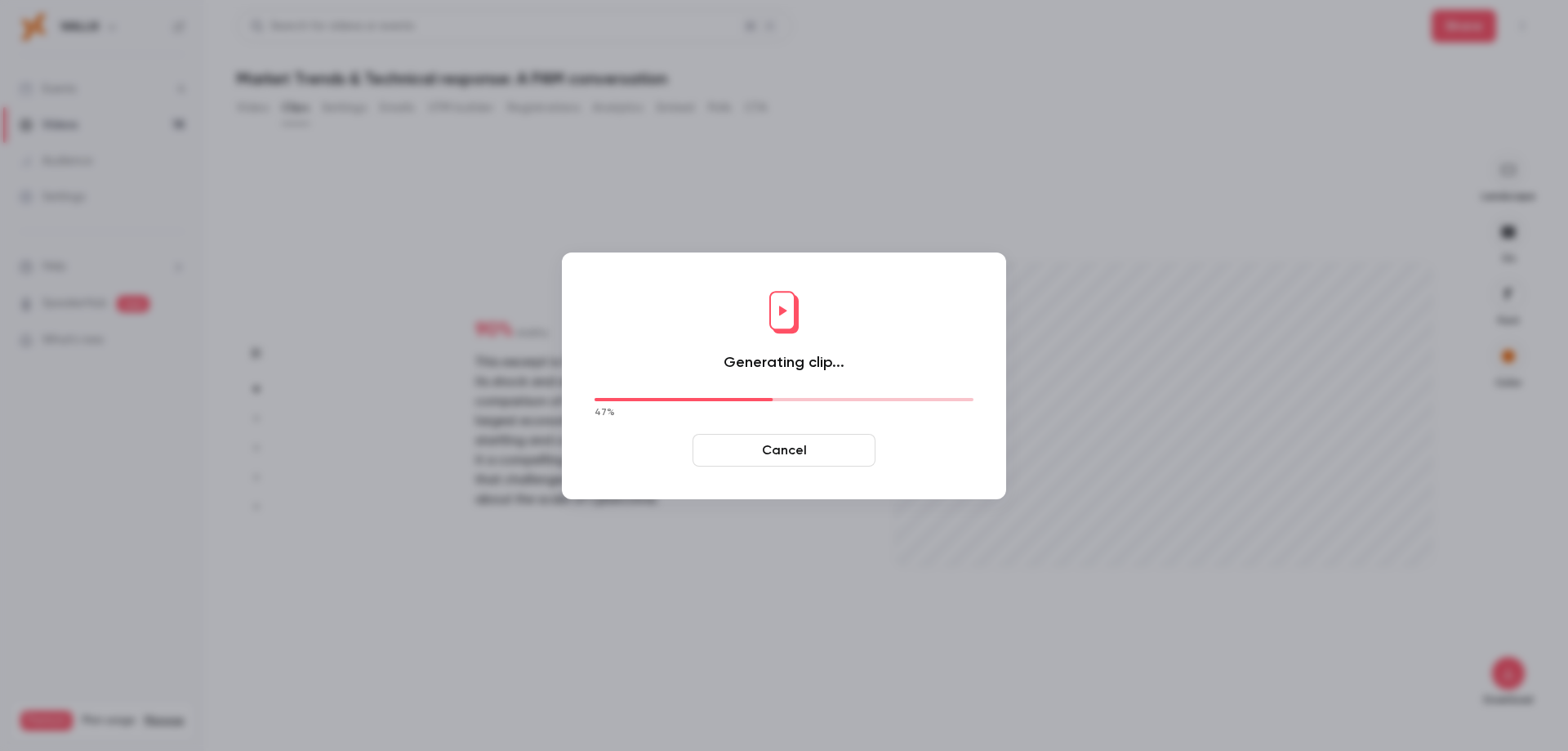 type on "**" 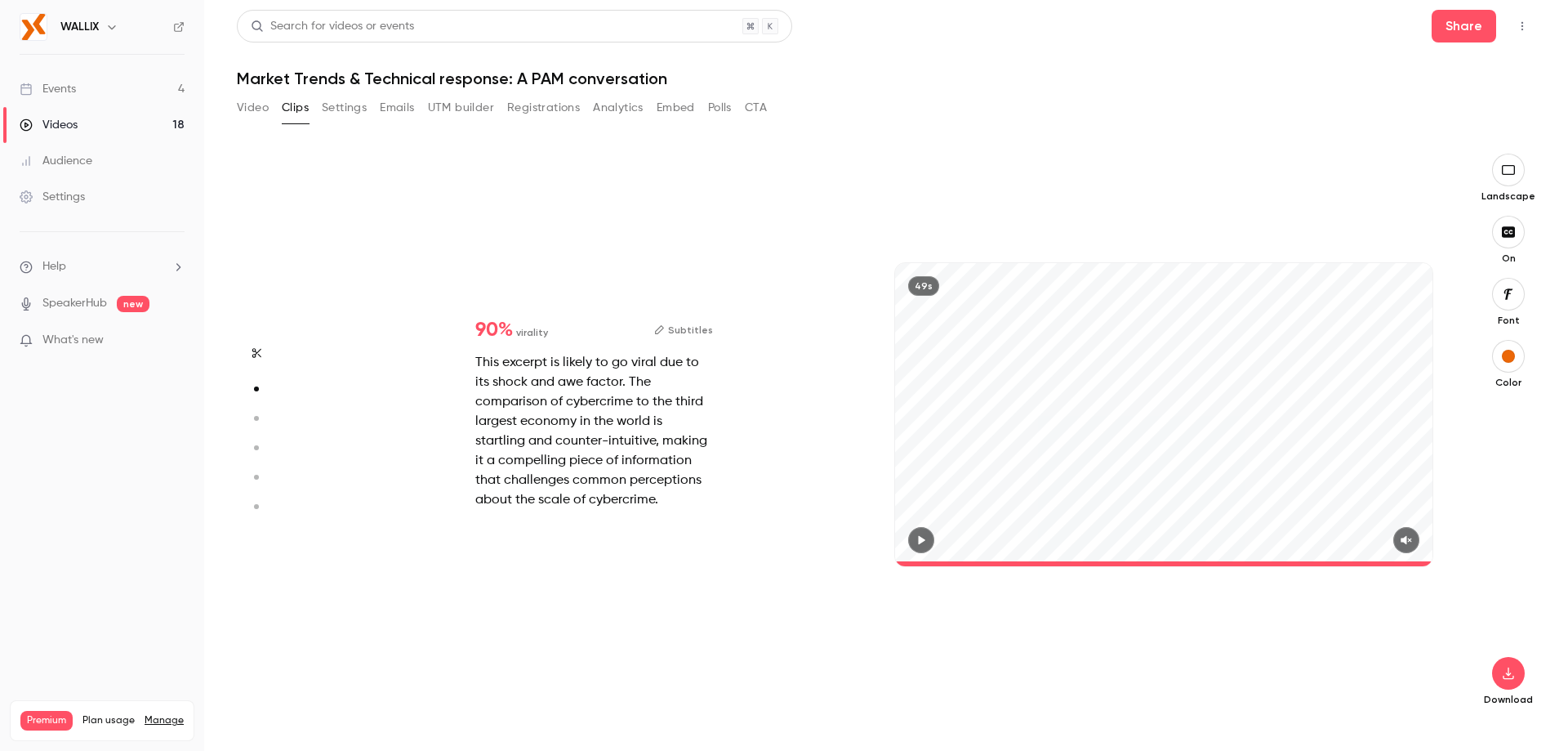 click on "Videos 18" at bounding box center (102, 125) 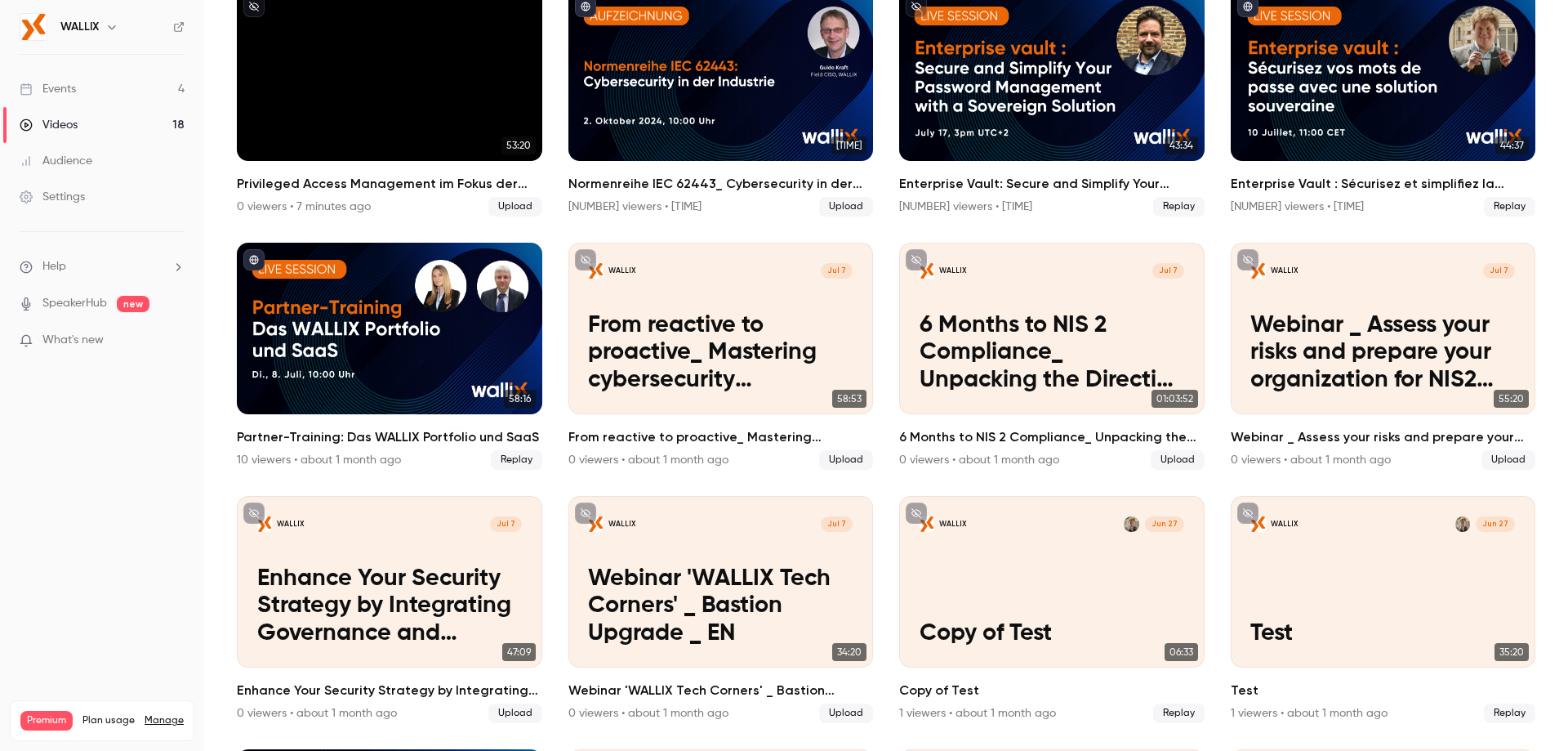 scroll, scrollTop: 0, scrollLeft: 0, axis: both 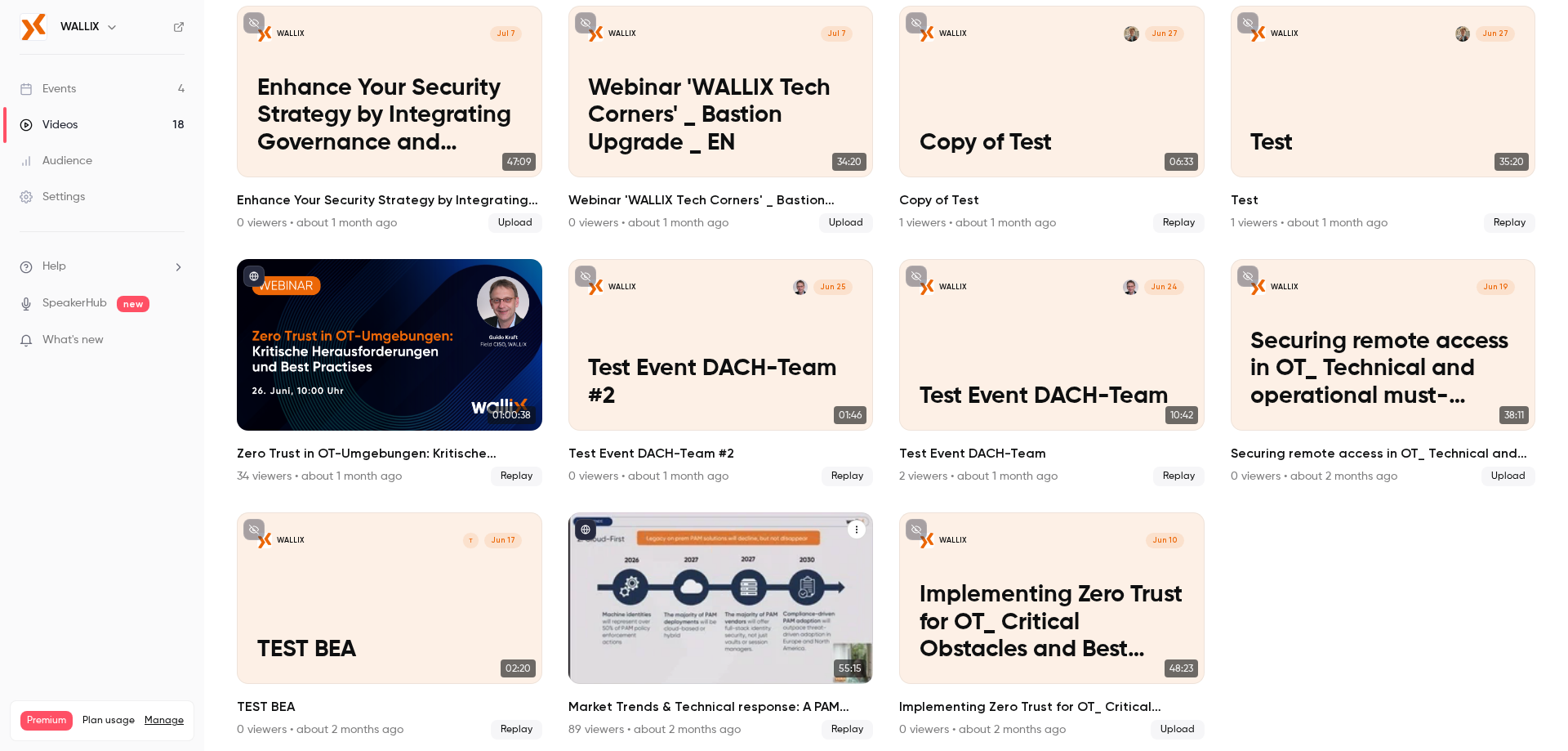 click at bounding box center (721, 598) 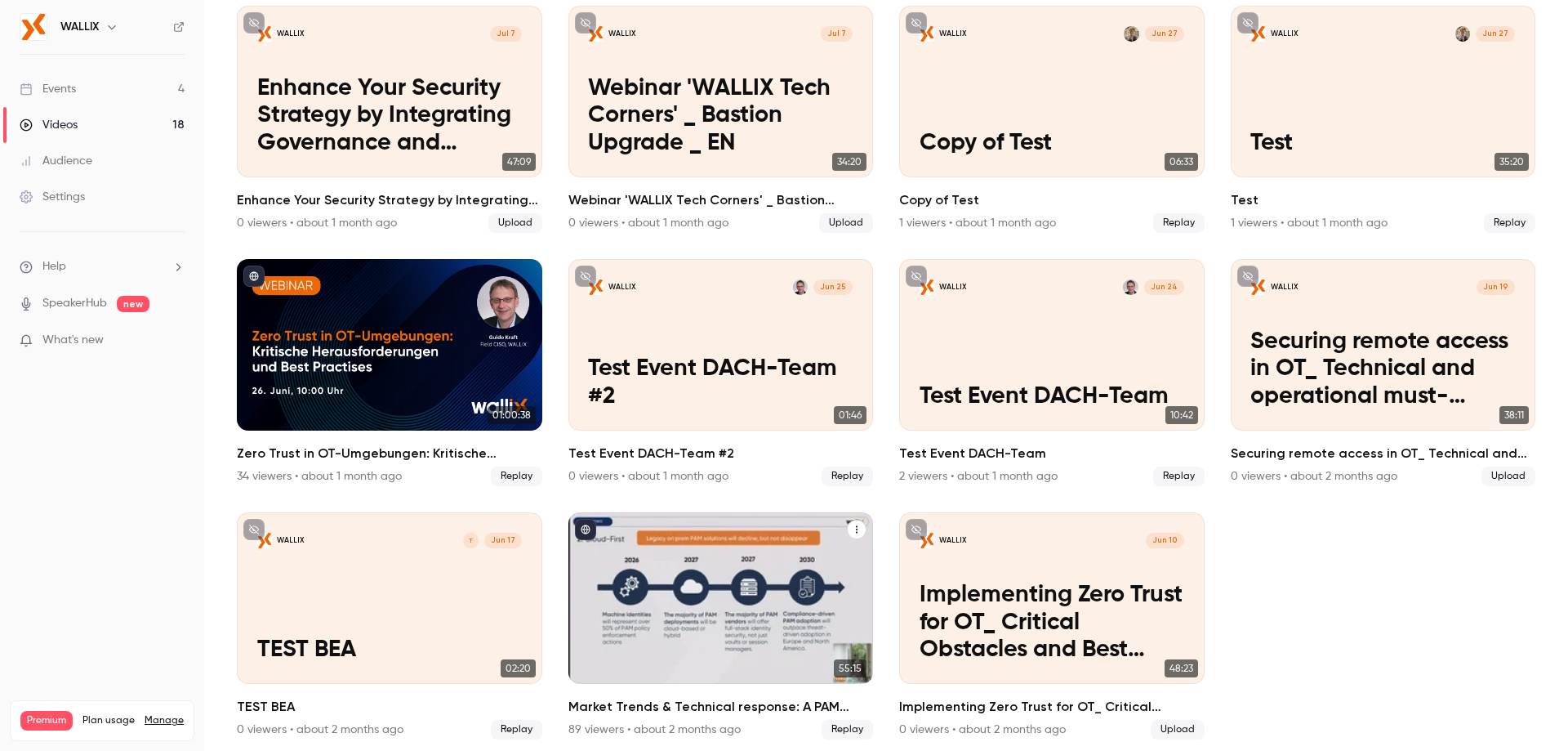 scroll, scrollTop: 0, scrollLeft: 0, axis: both 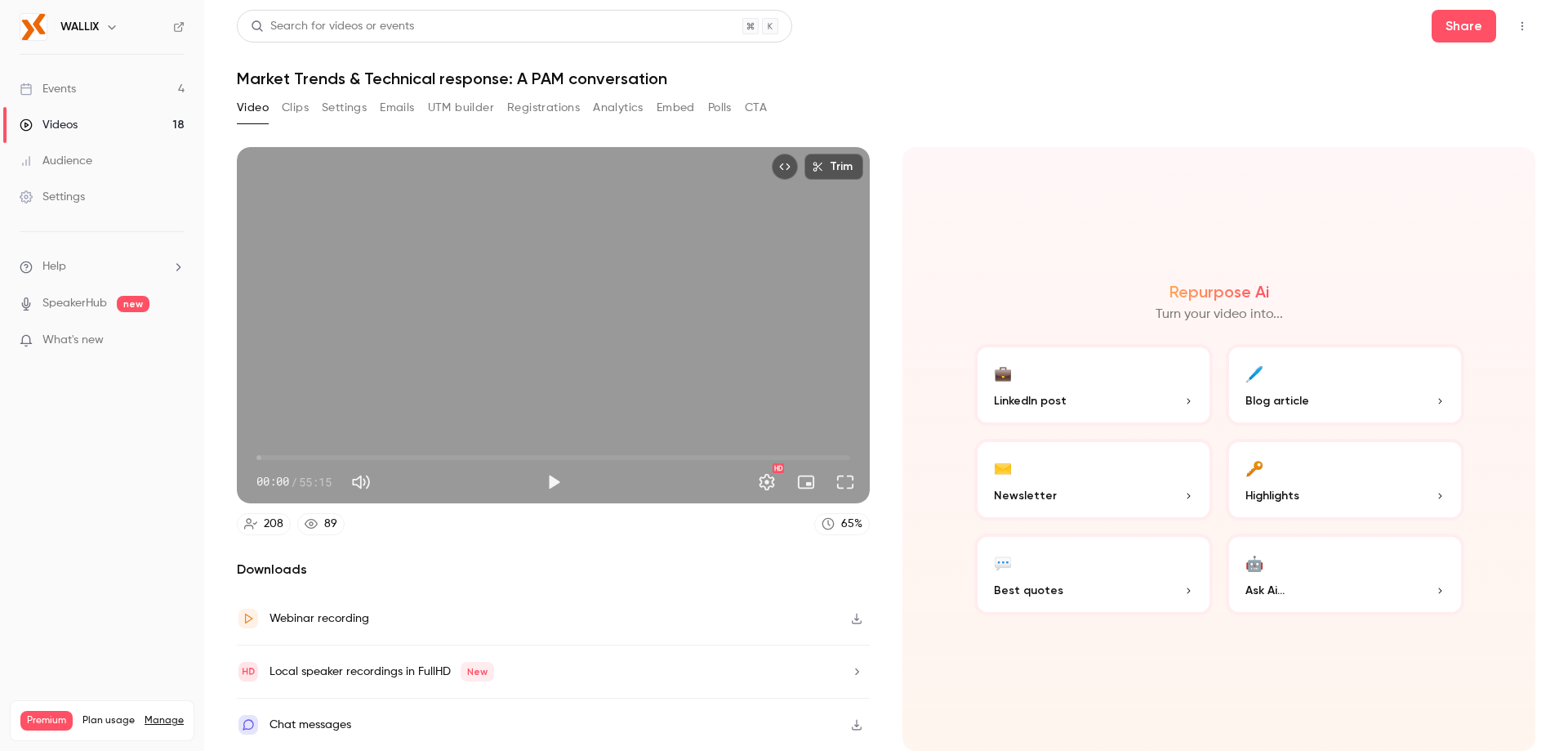 click on "UTM builder" at bounding box center [461, 108] 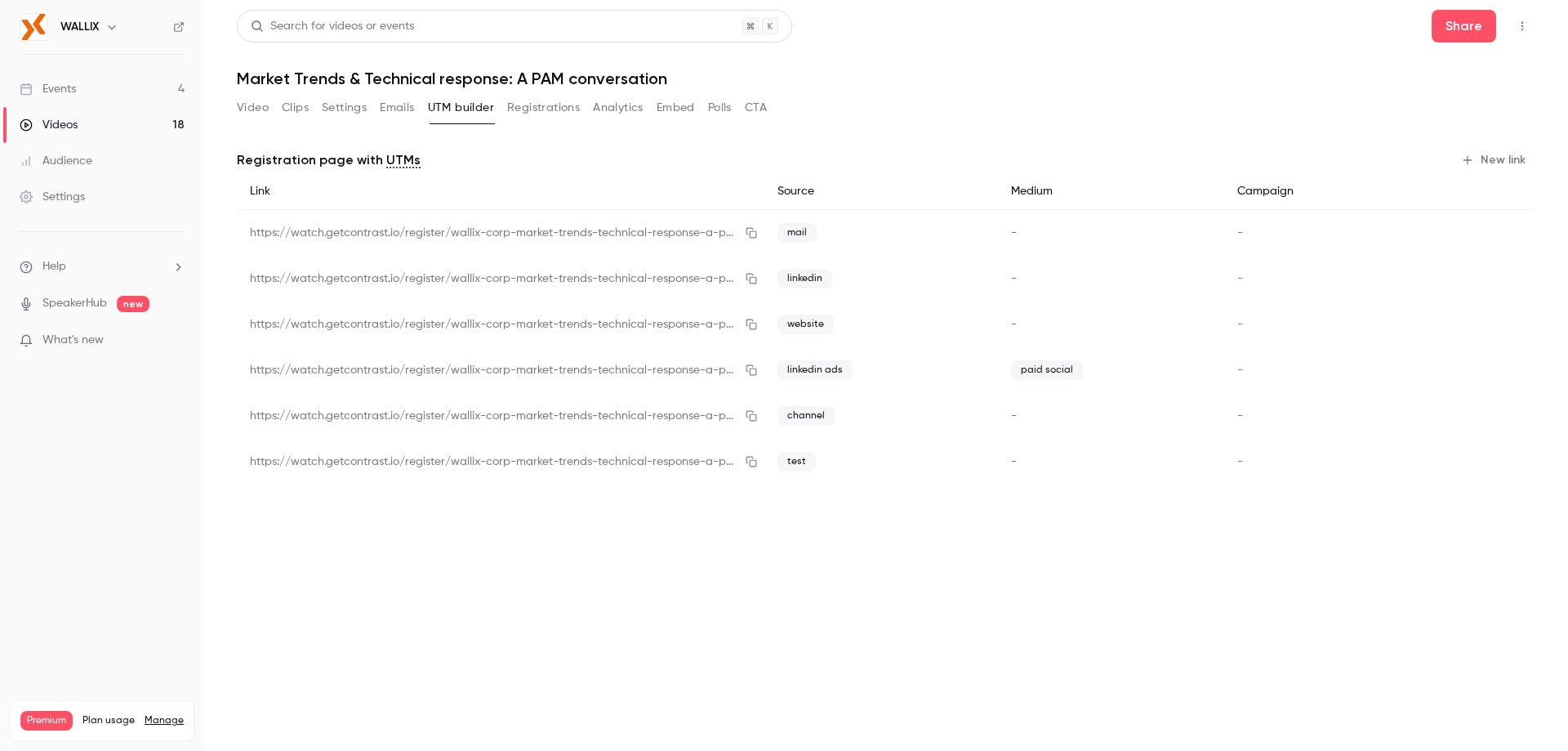 click on "New link" at bounding box center (1494, 160) 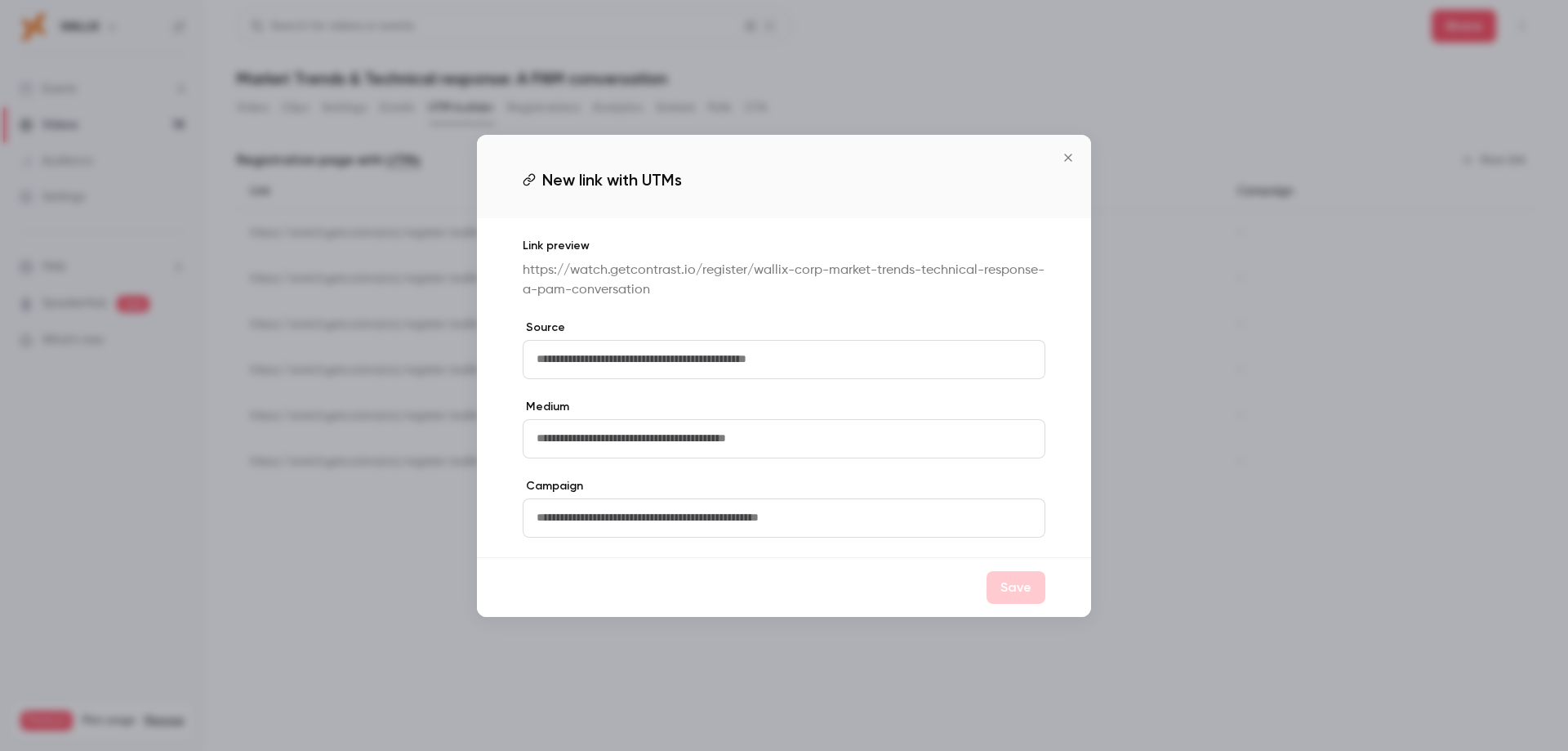 click at bounding box center [784, 360] 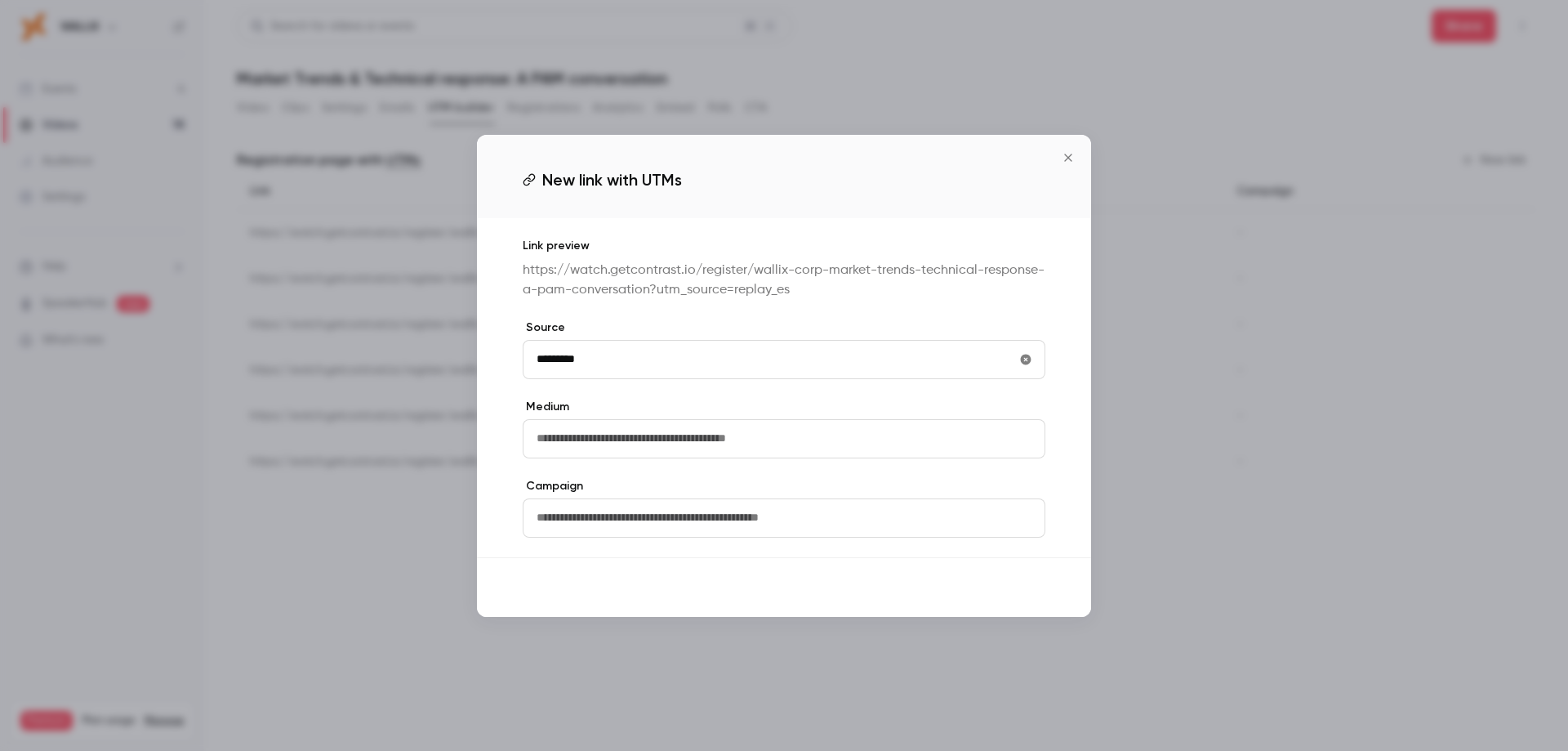 type on "*********" 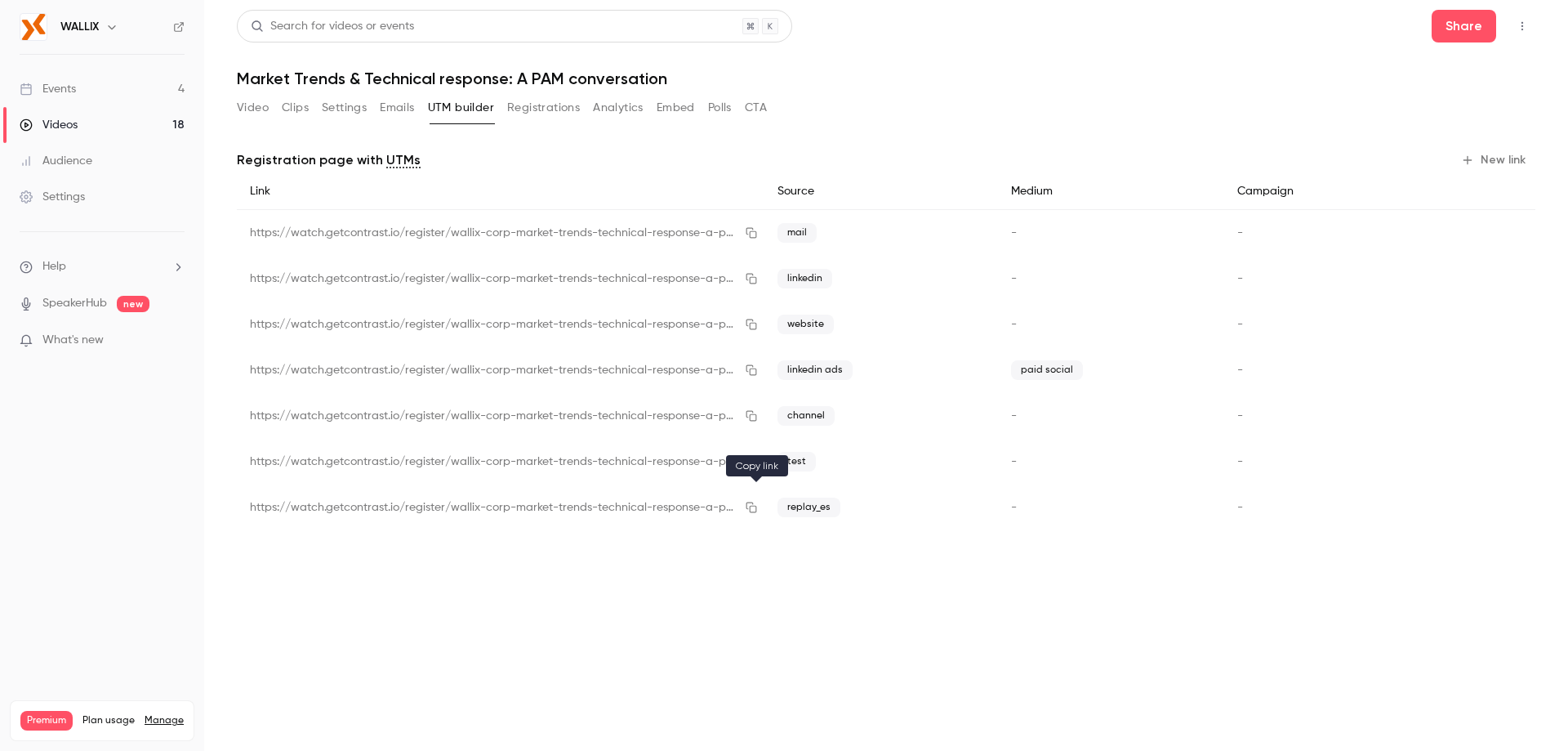 click 